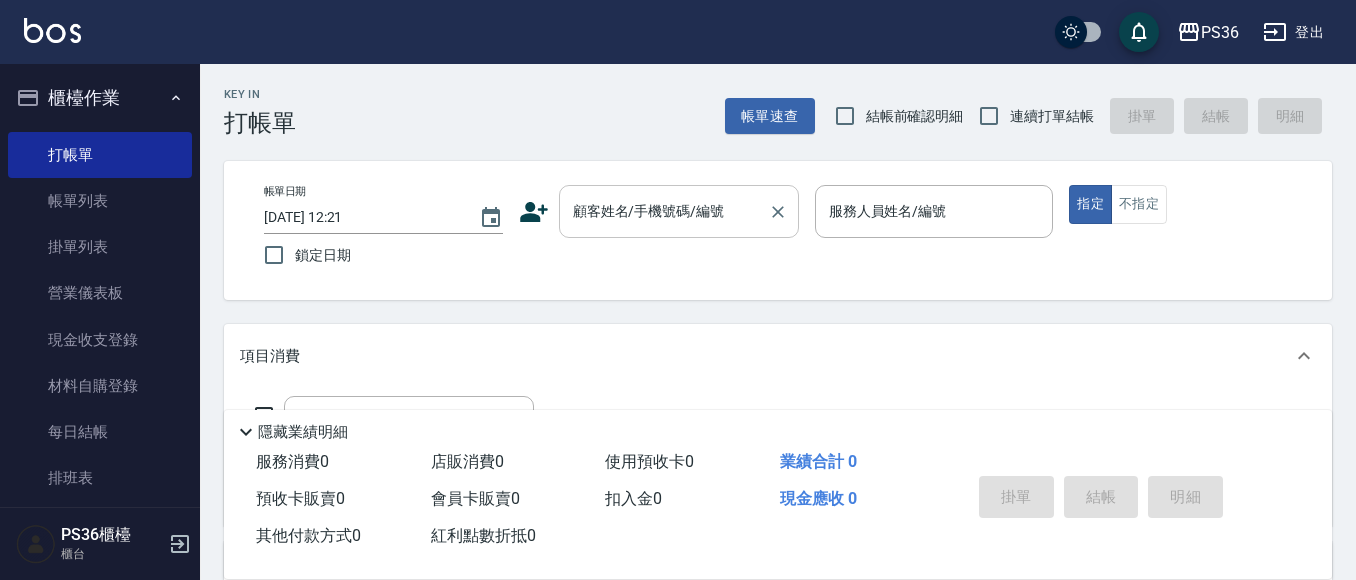 scroll, scrollTop: 0, scrollLeft: 0, axis: both 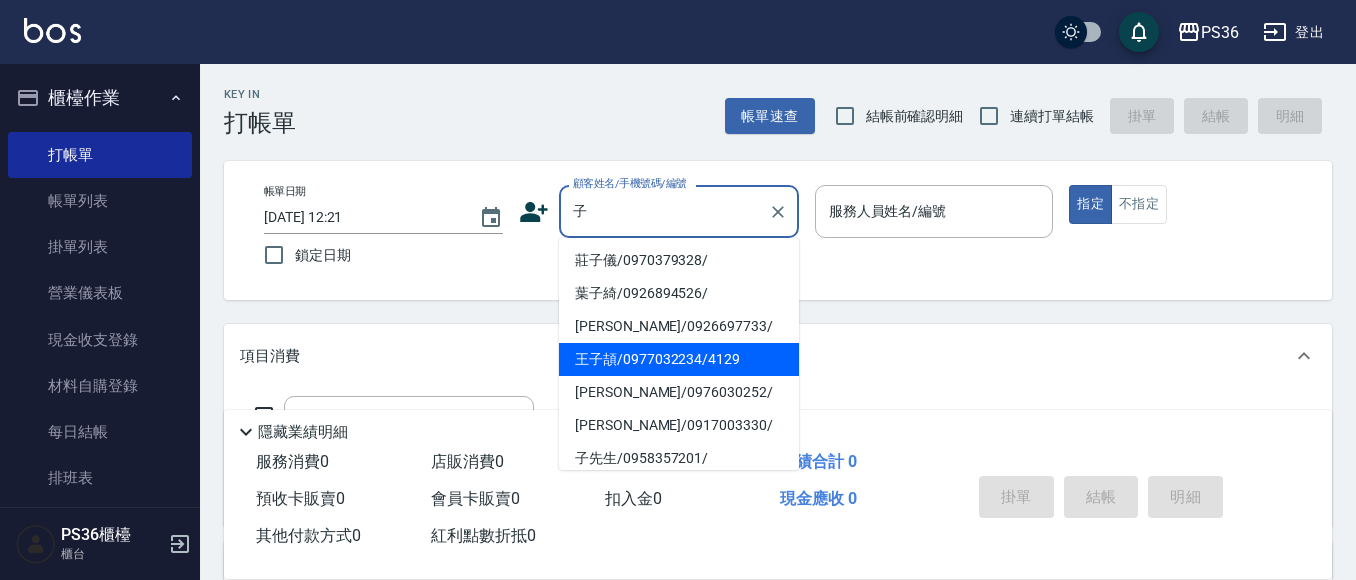 click on "王子頡/0977032234/4129" at bounding box center (679, 359) 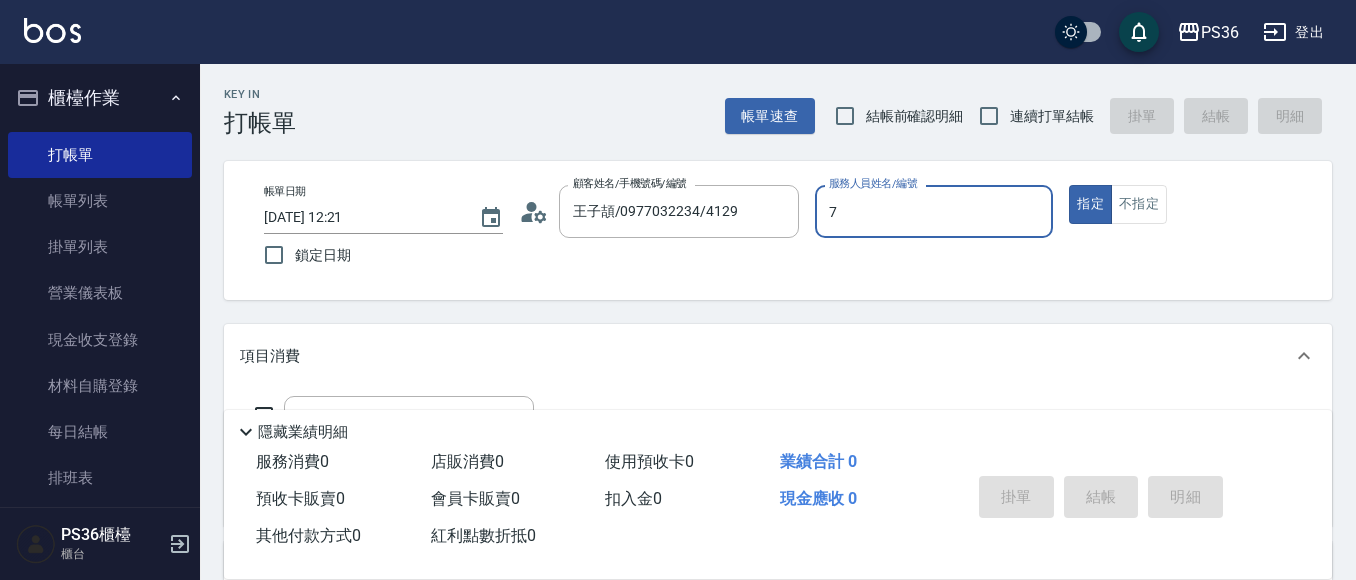 type on "7" 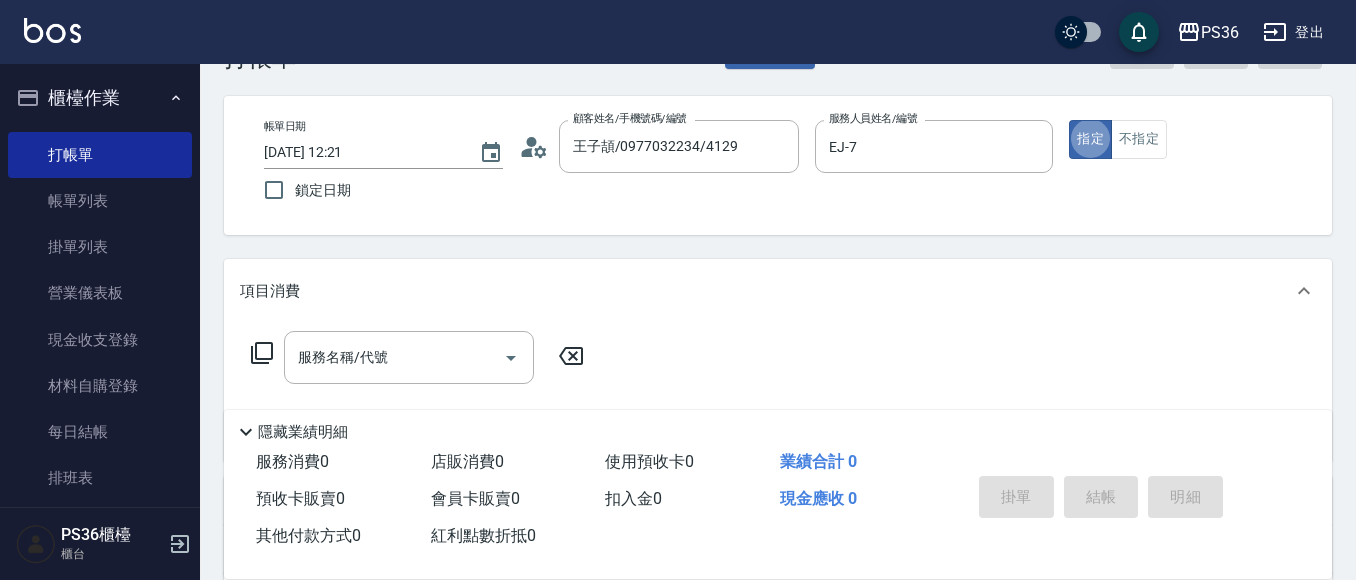 scroll, scrollTop: 100, scrollLeft: 0, axis: vertical 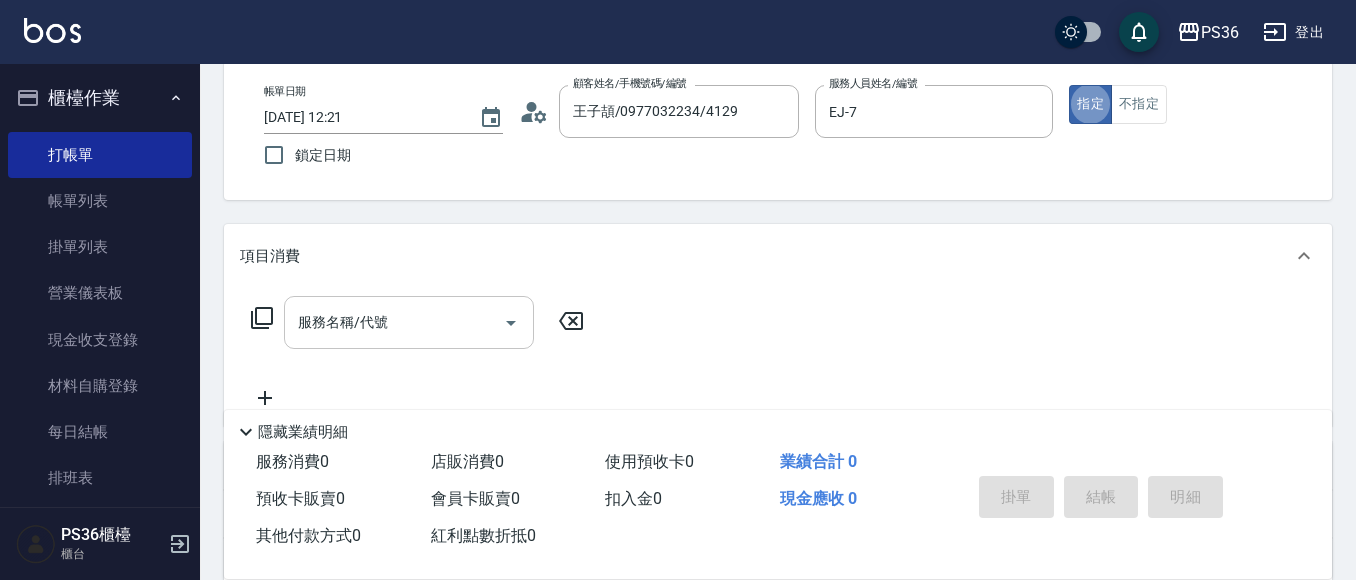 click on "服務名稱/代號 服務名稱/代號" at bounding box center (409, 322) 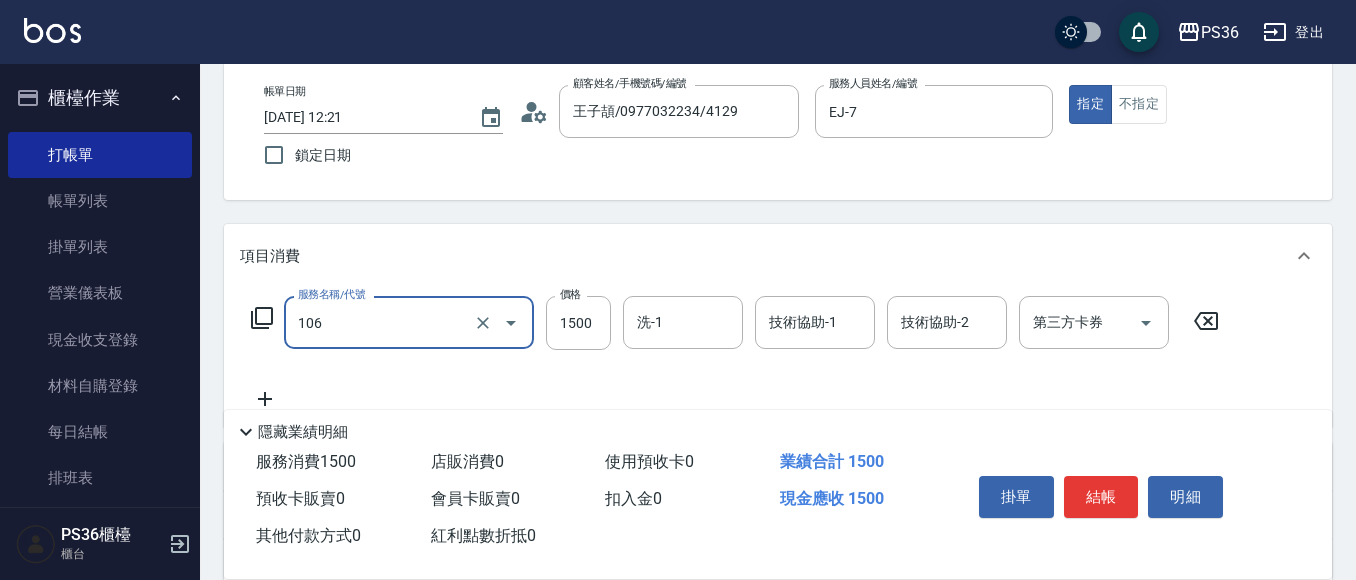 type on "頂級染髮(106)" 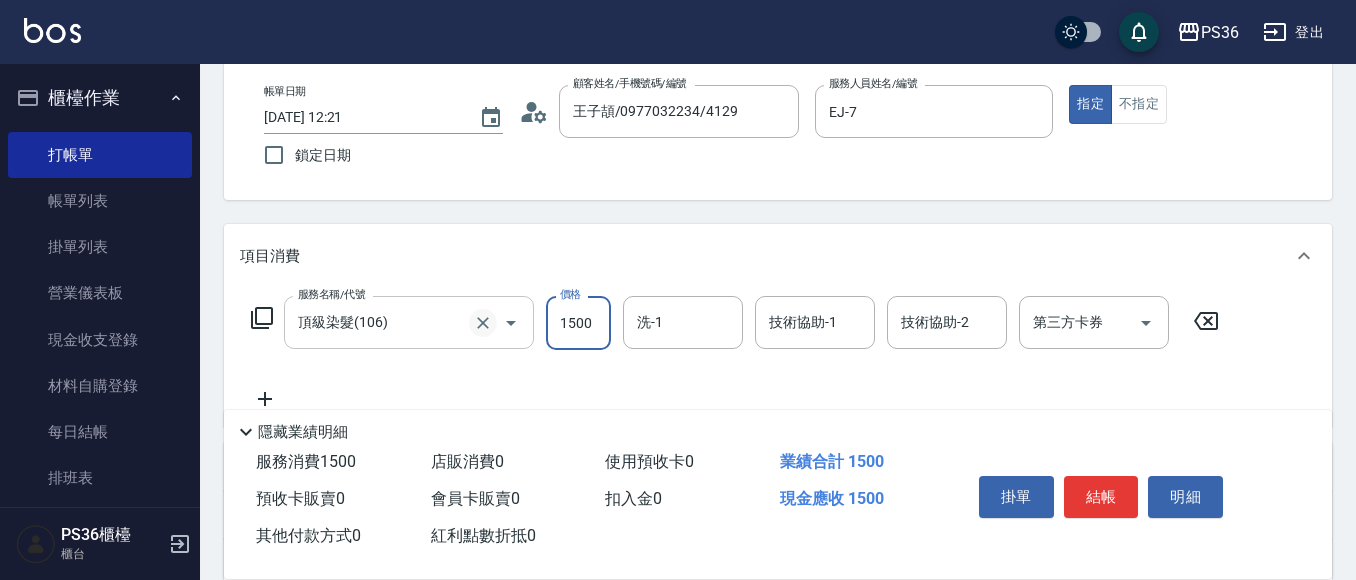 click 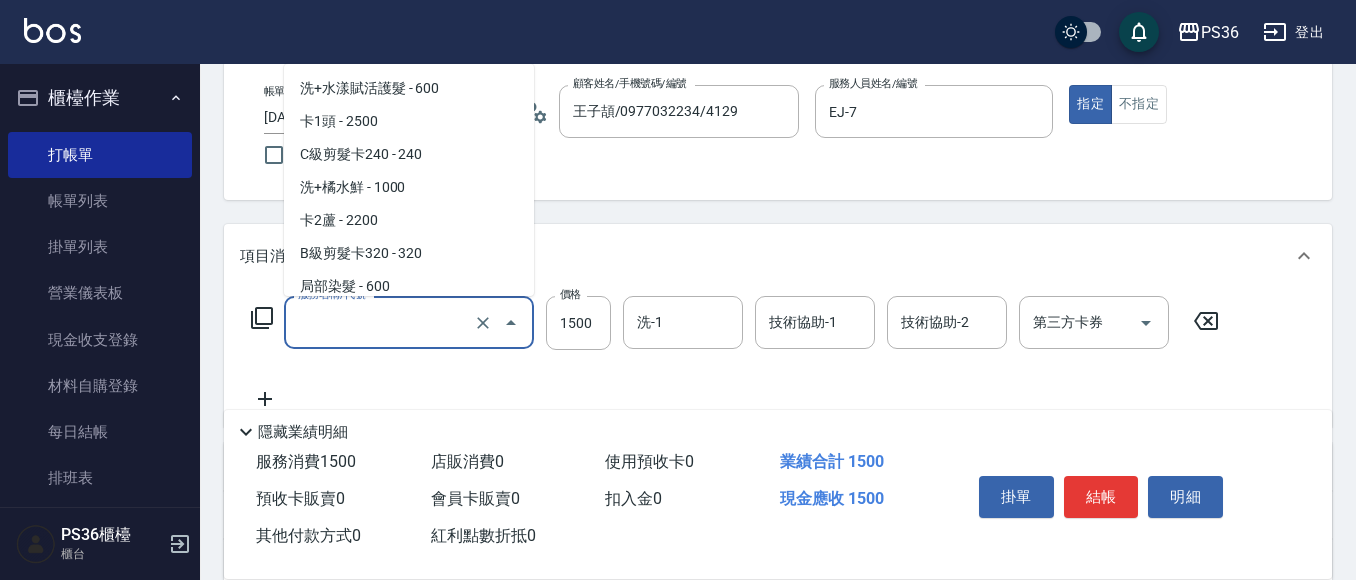 click on "服務名稱/代號" at bounding box center [381, 322] 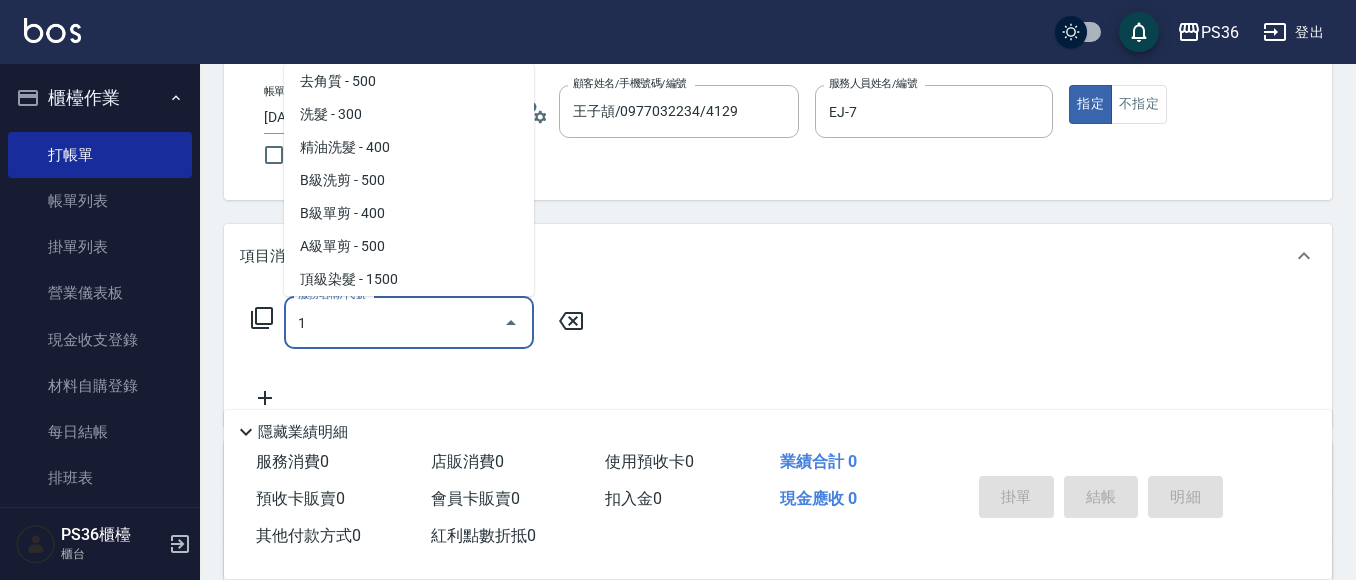 scroll, scrollTop: 0, scrollLeft: 0, axis: both 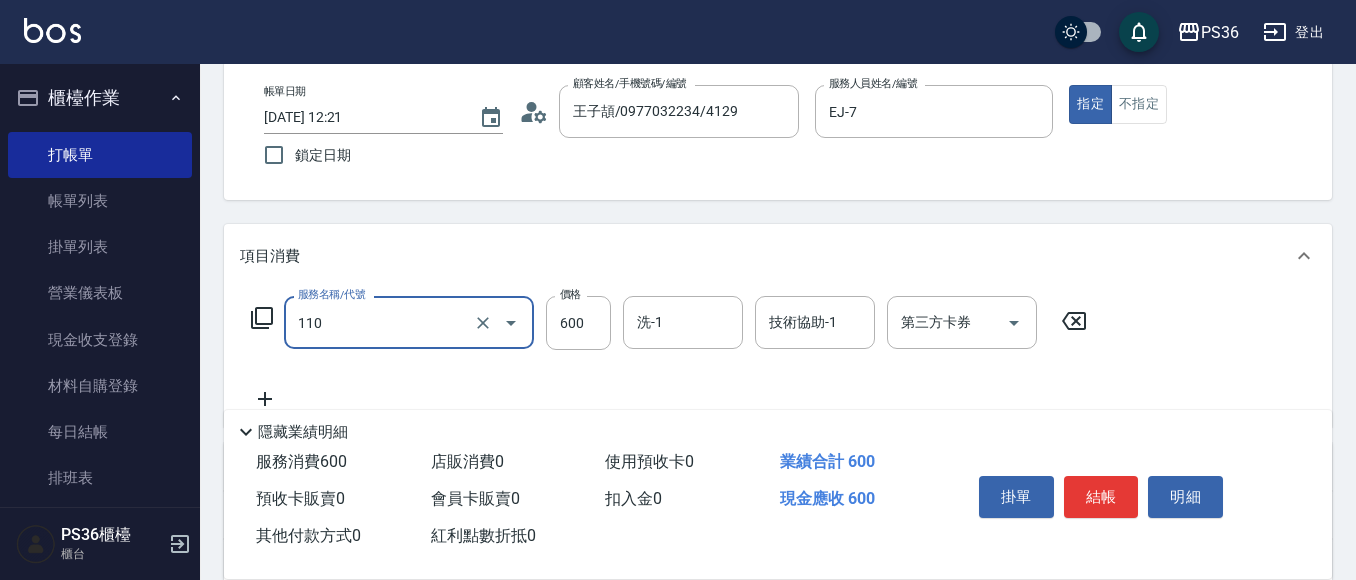 type on "精油洗髮+去角質(110)" 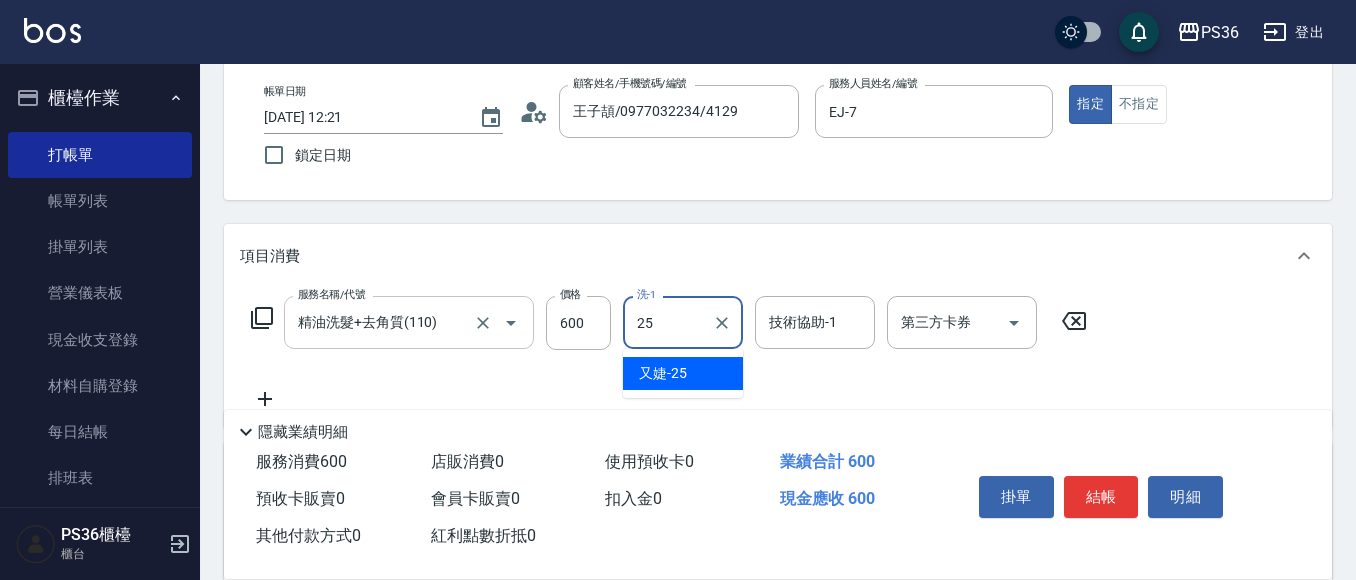 type on "又婕-25" 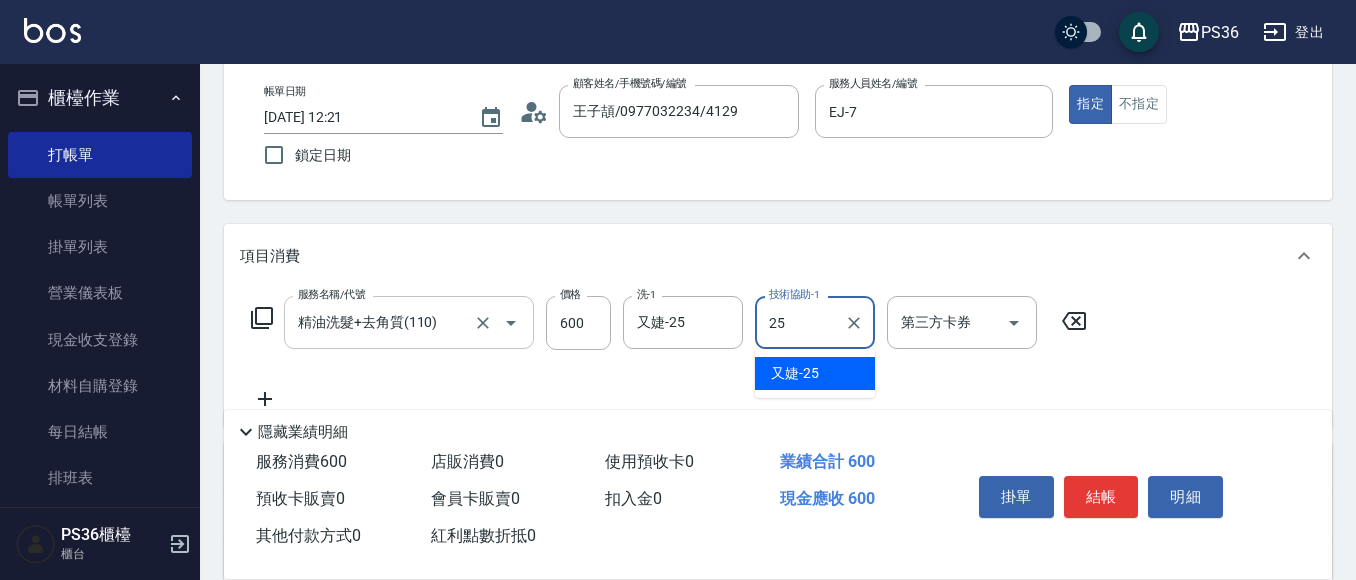 type on "又婕-25" 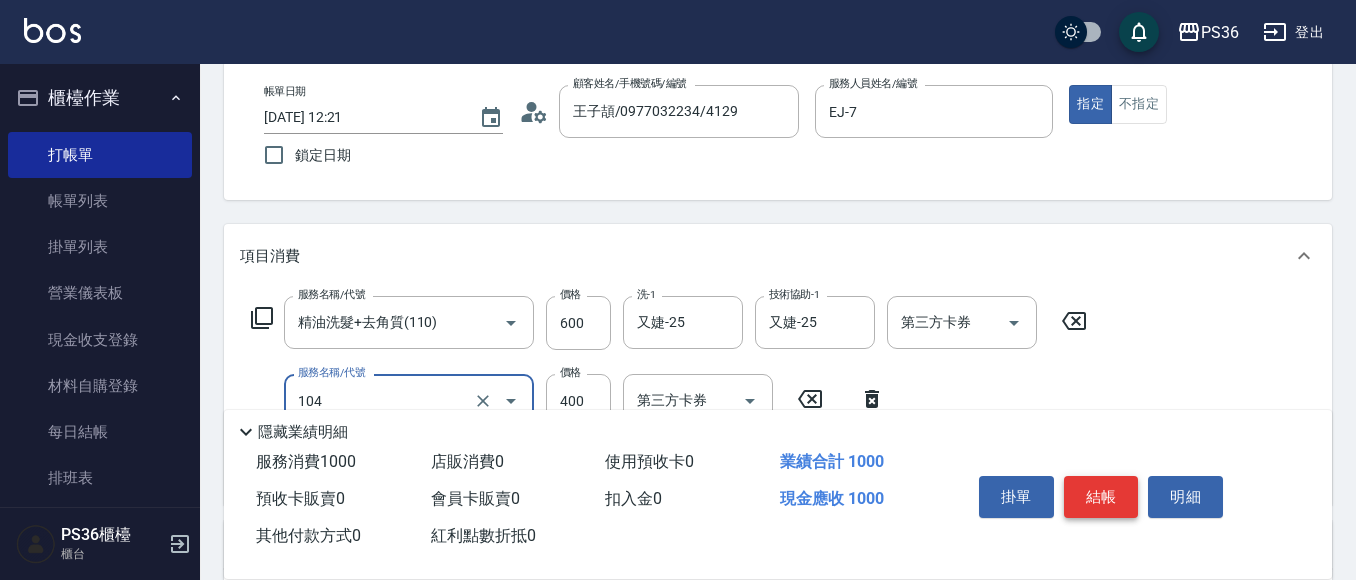 type on "B級單剪(104)" 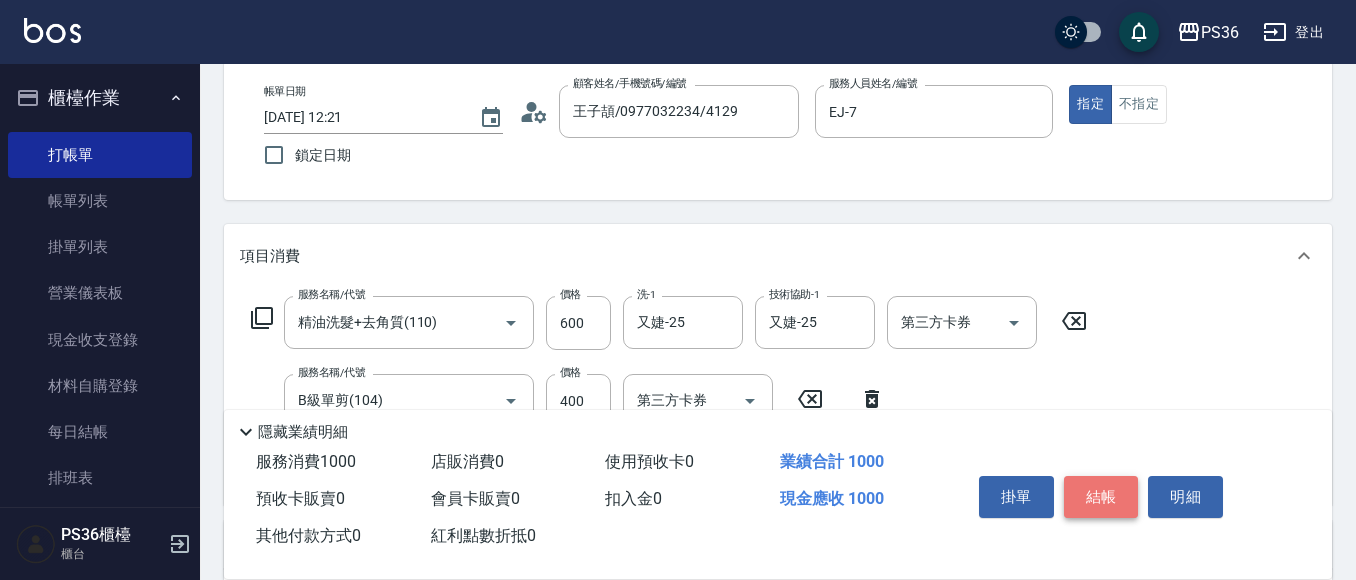click on "結帳" at bounding box center [1101, 497] 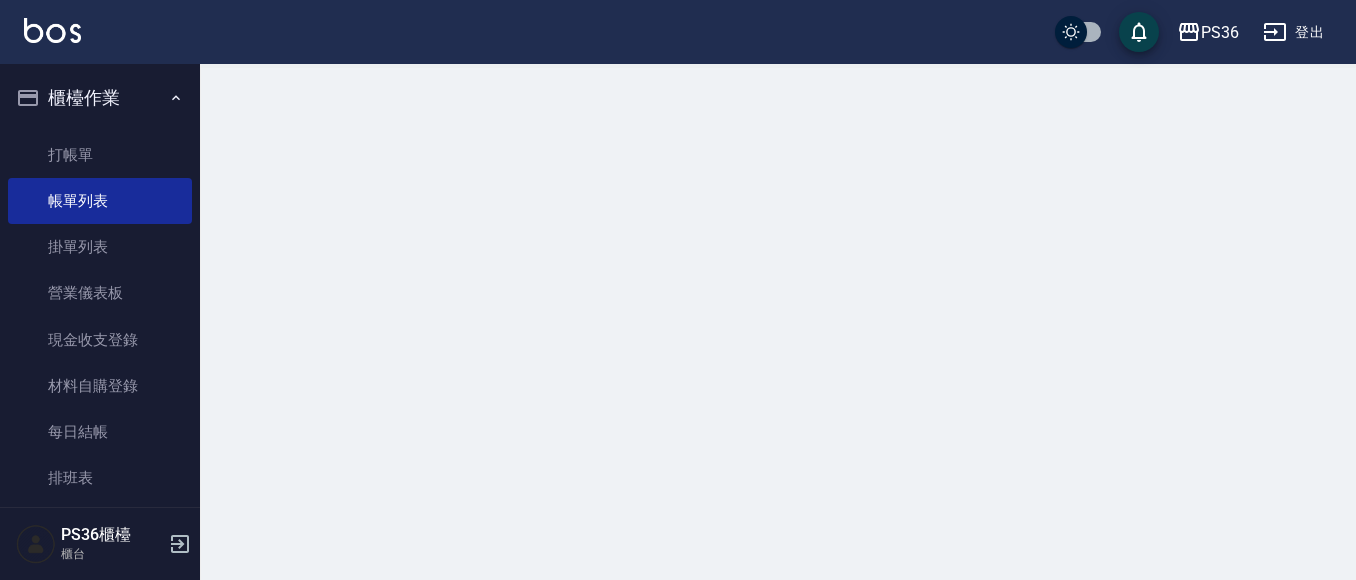 scroll, scrollTop: 0, scrollLeft: 0, axis: both 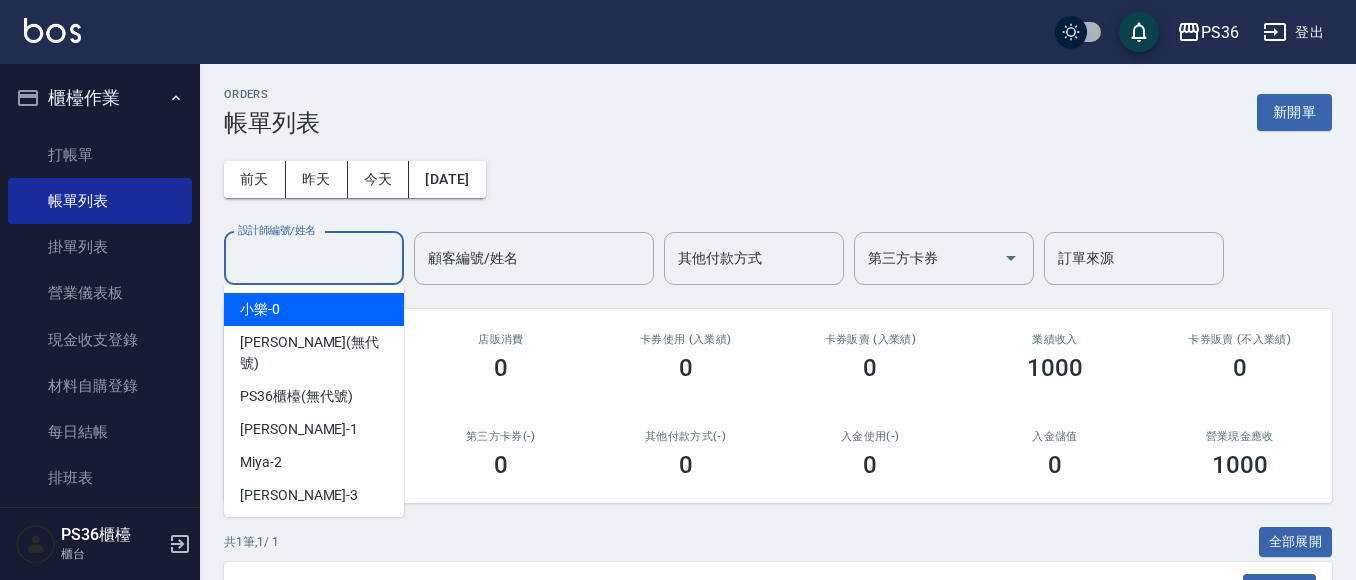 click on "設計師編號/姓名" at bounding box center (314, 258) 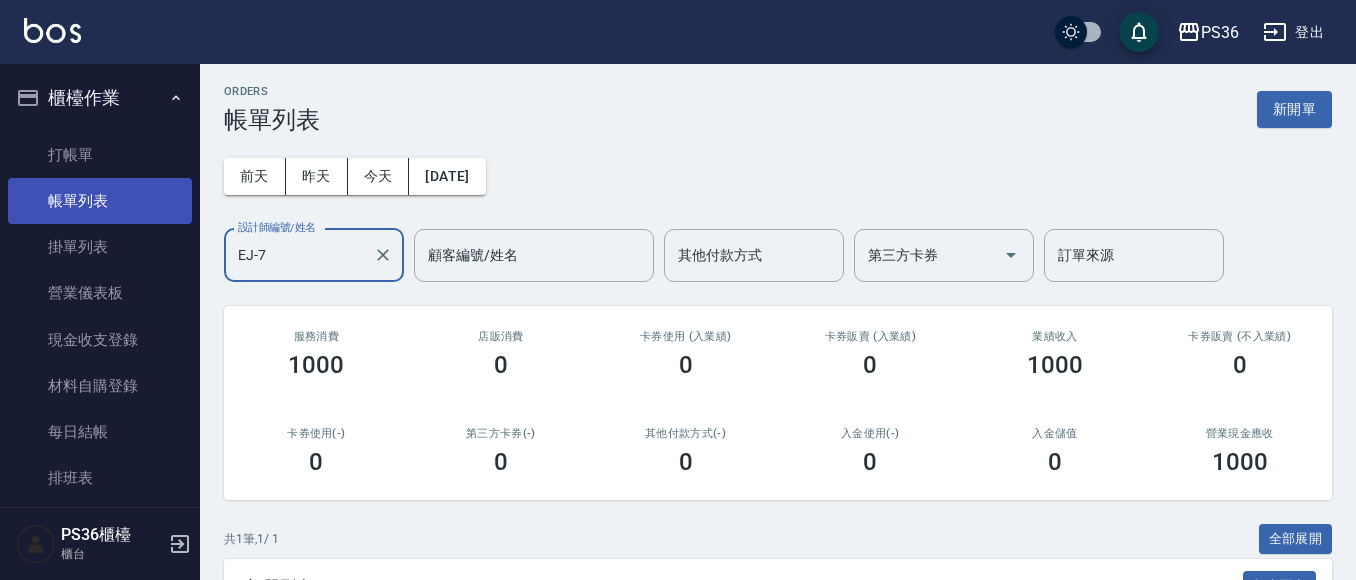 scroll, scrollTop: 0, scrollLeft: 0, axis: both 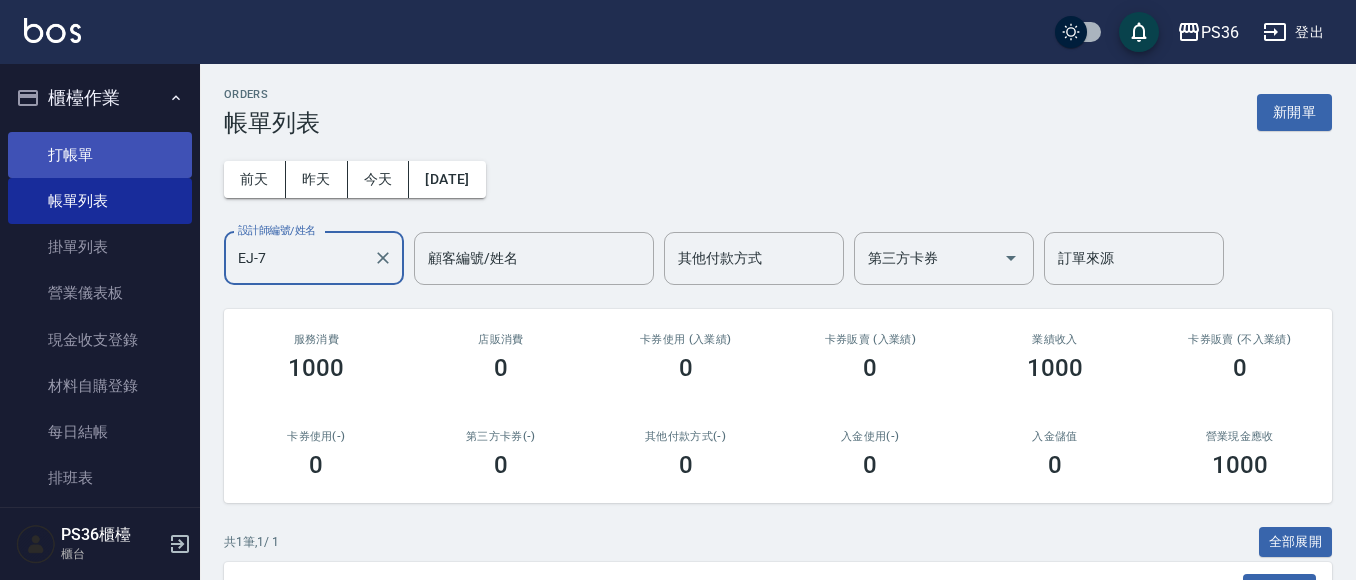type on "EJ-7" 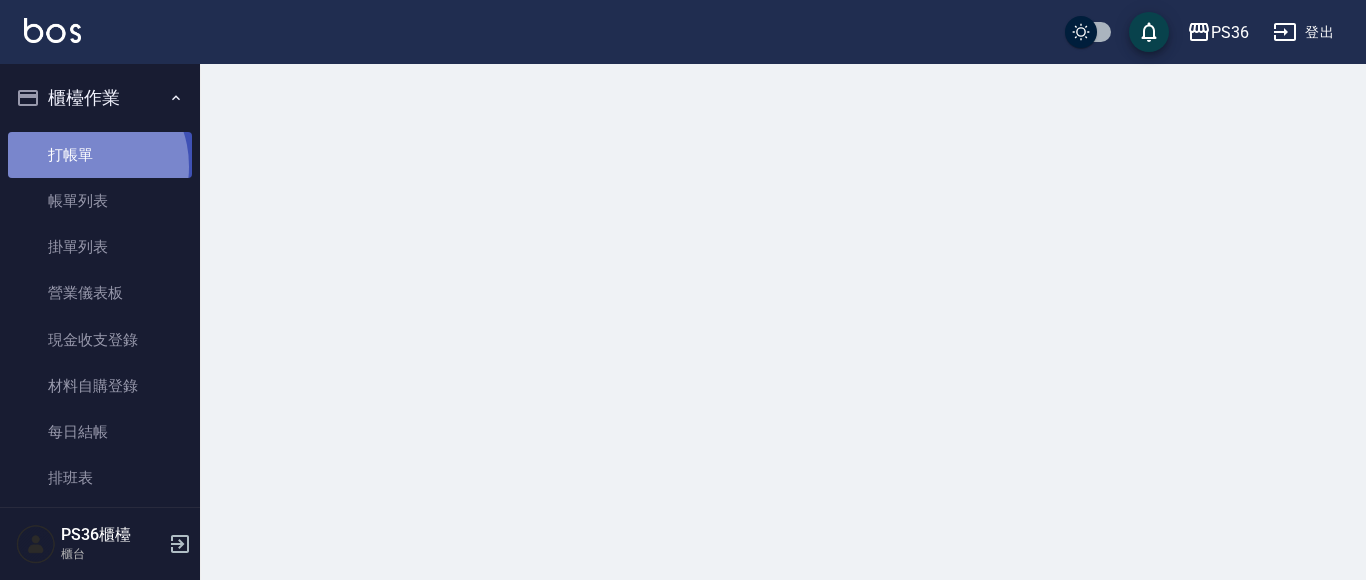 click on "打帳單" at bounding box center [100, 155] 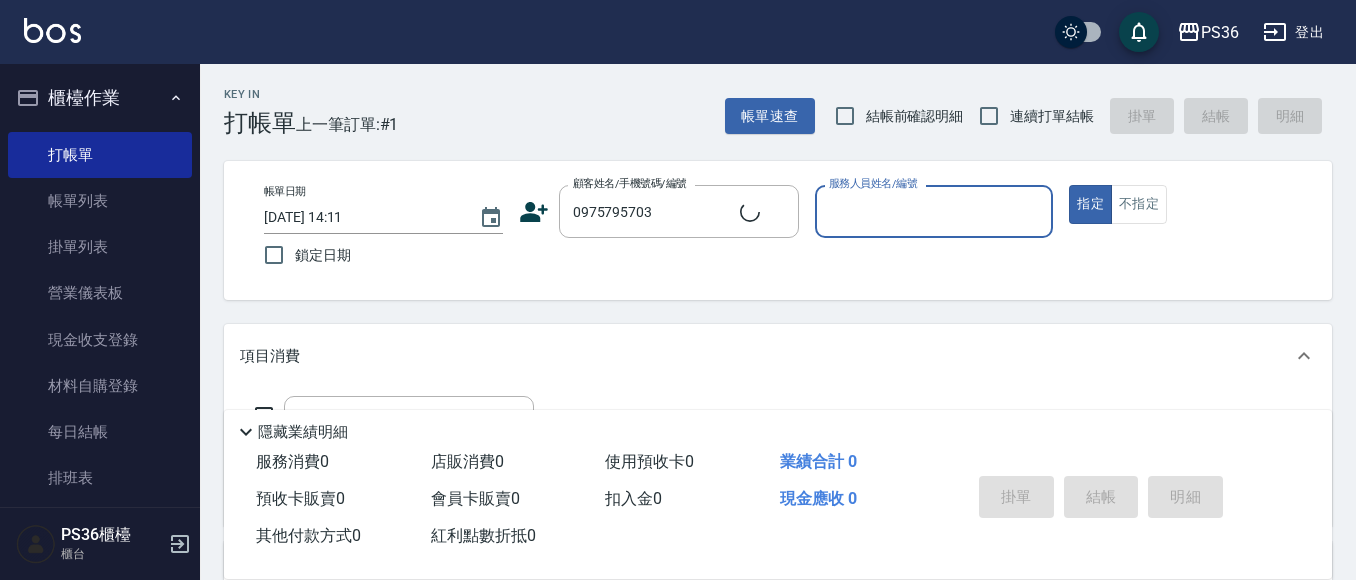 type on "[PERSON_NAME]/0975795703/" 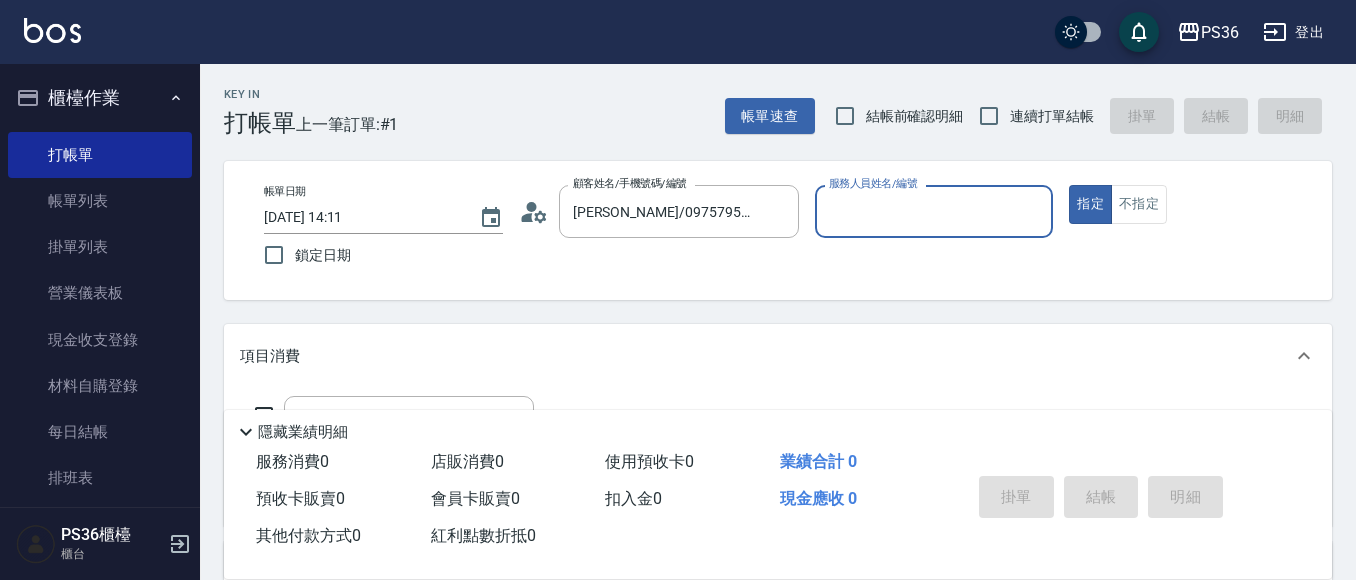 type on "[PERSON_NAME]-3" 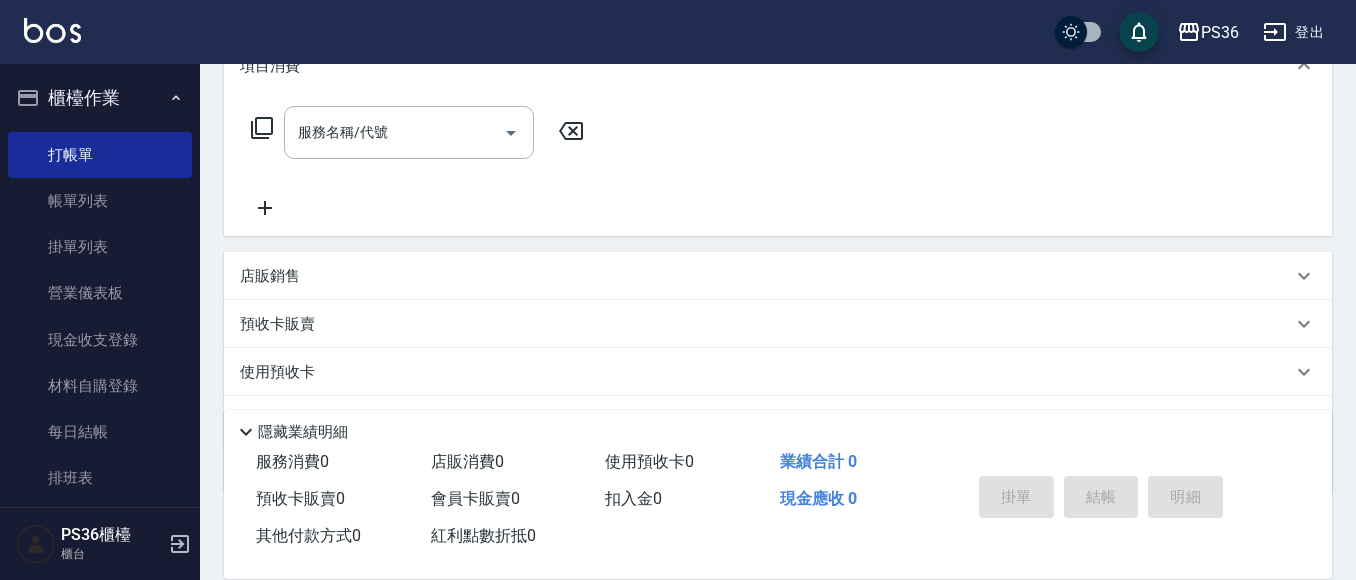 scroll, scrollTop: 300, scrollLeft: 0, axis: vertical 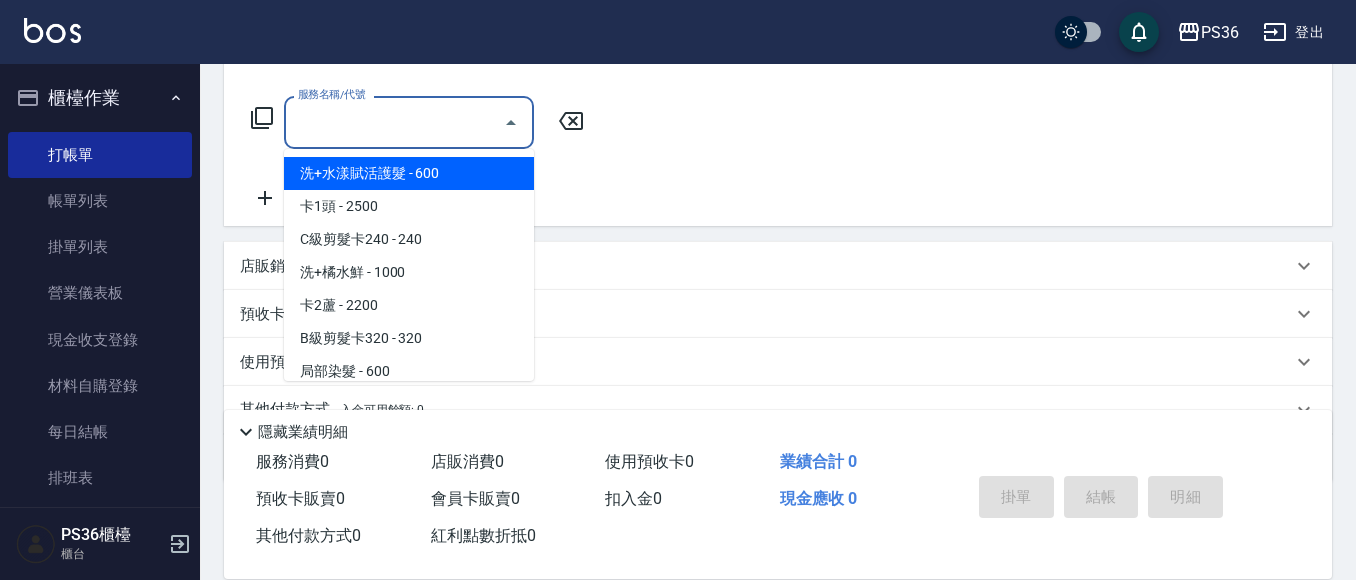 click on "服務名稱/代號" at bounding box center (394, 122) 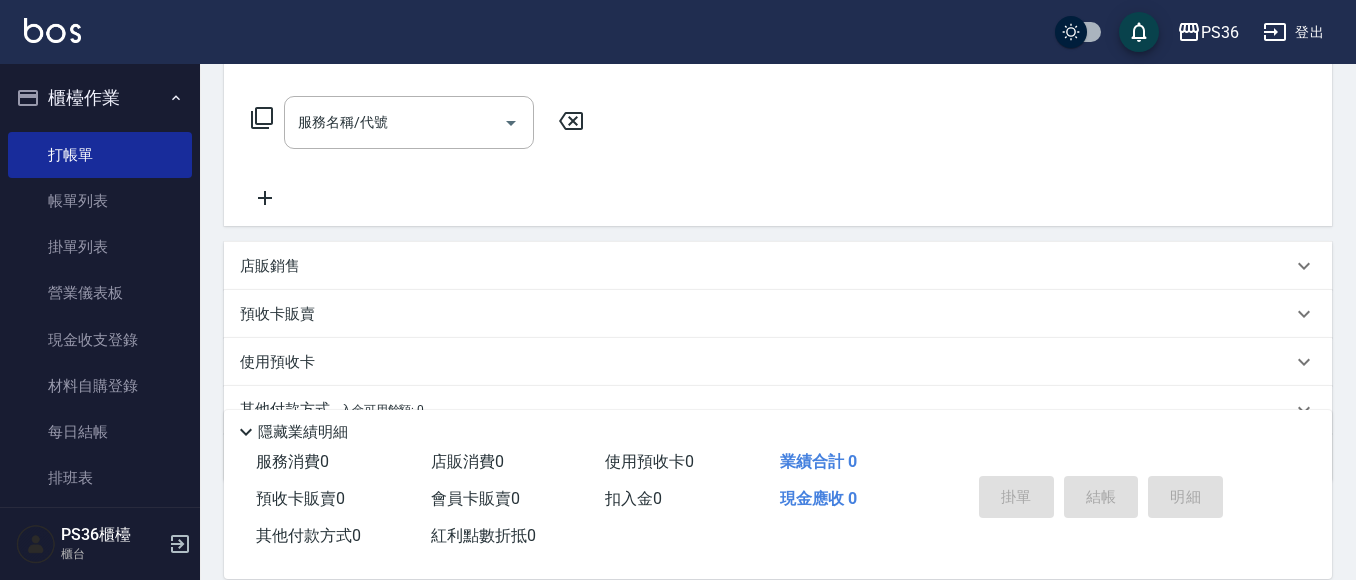 click 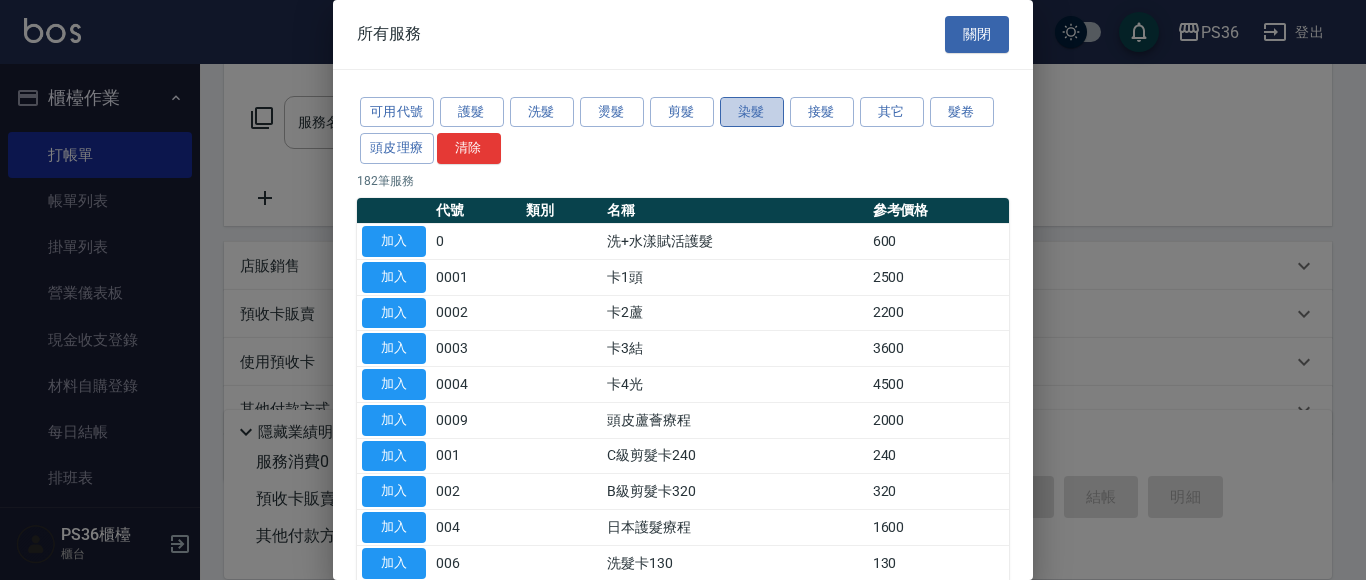 click on "染髮" at bounding box center [752, 112] 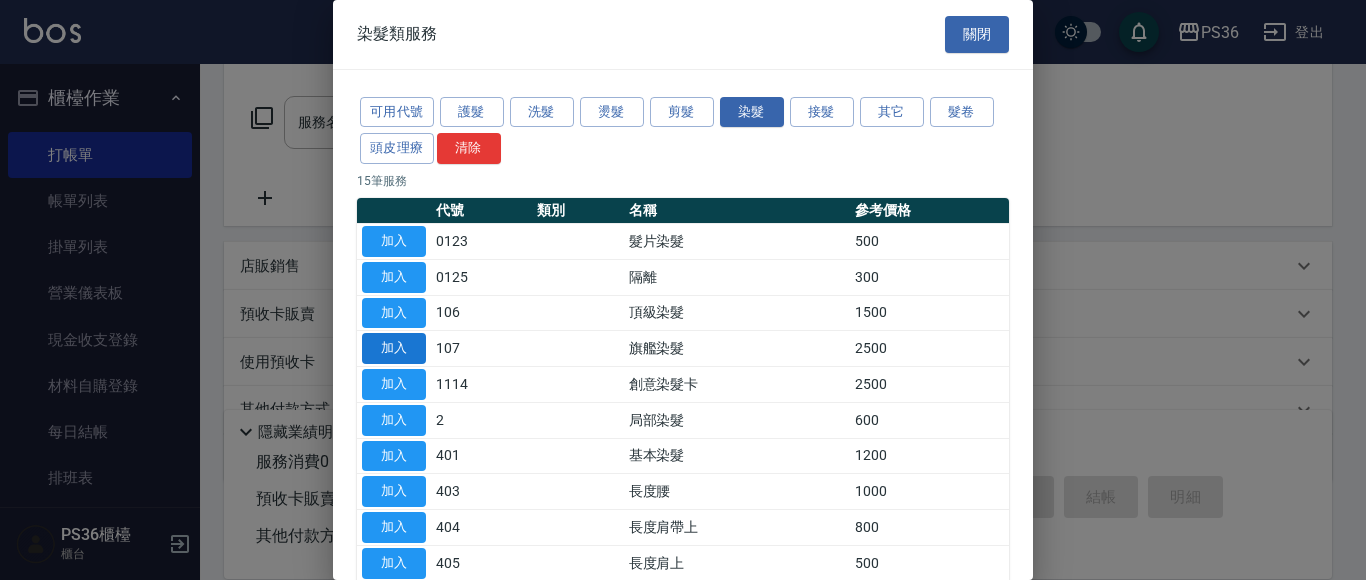 click on "加入" at bounding box center (394, 348) 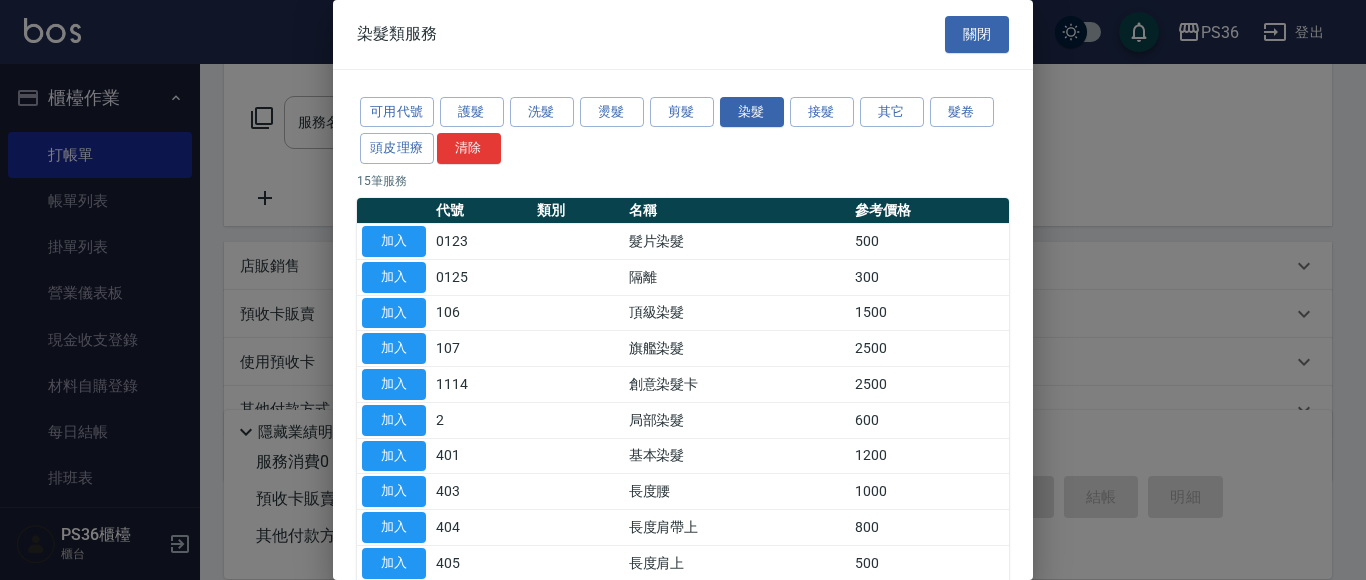 type on "旗艦染髮(107)" 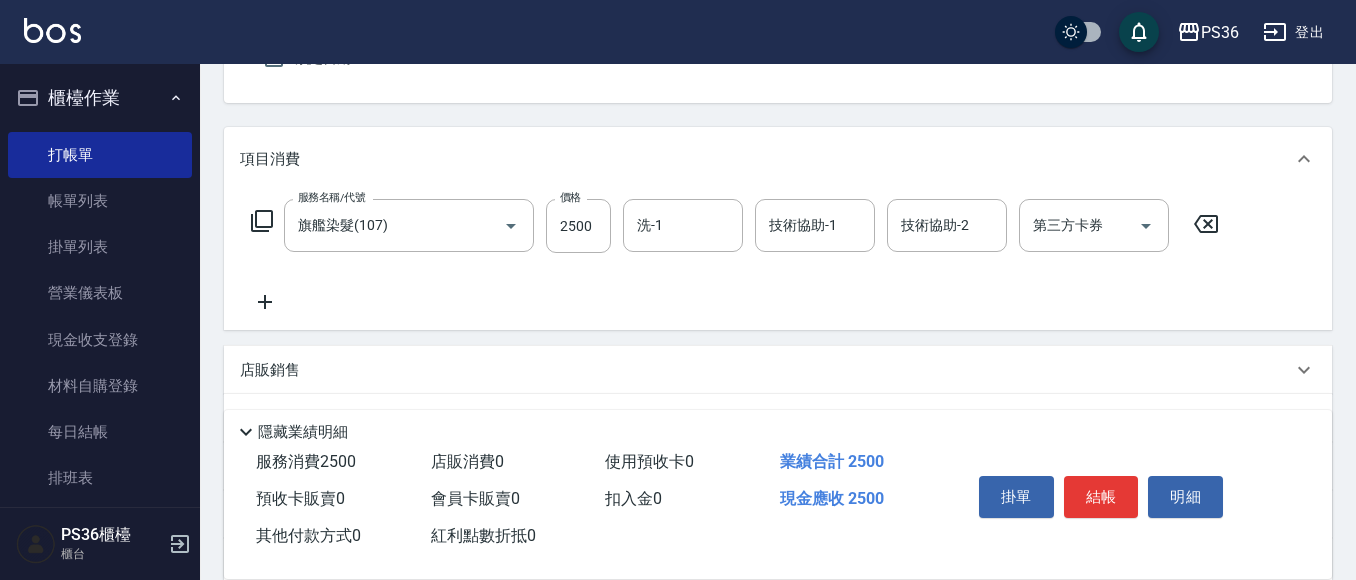 scroll, scrollTop: 200, scrollLeft: 0, axis: vertical 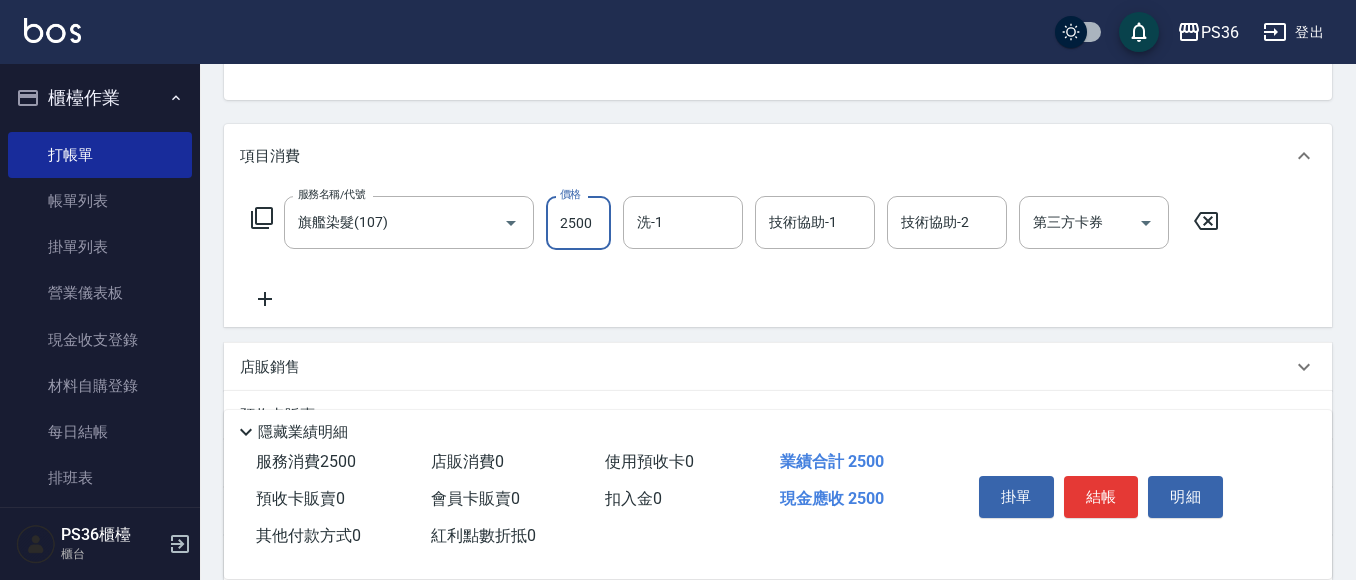 click on "2500" at bounding box center (578, 223) 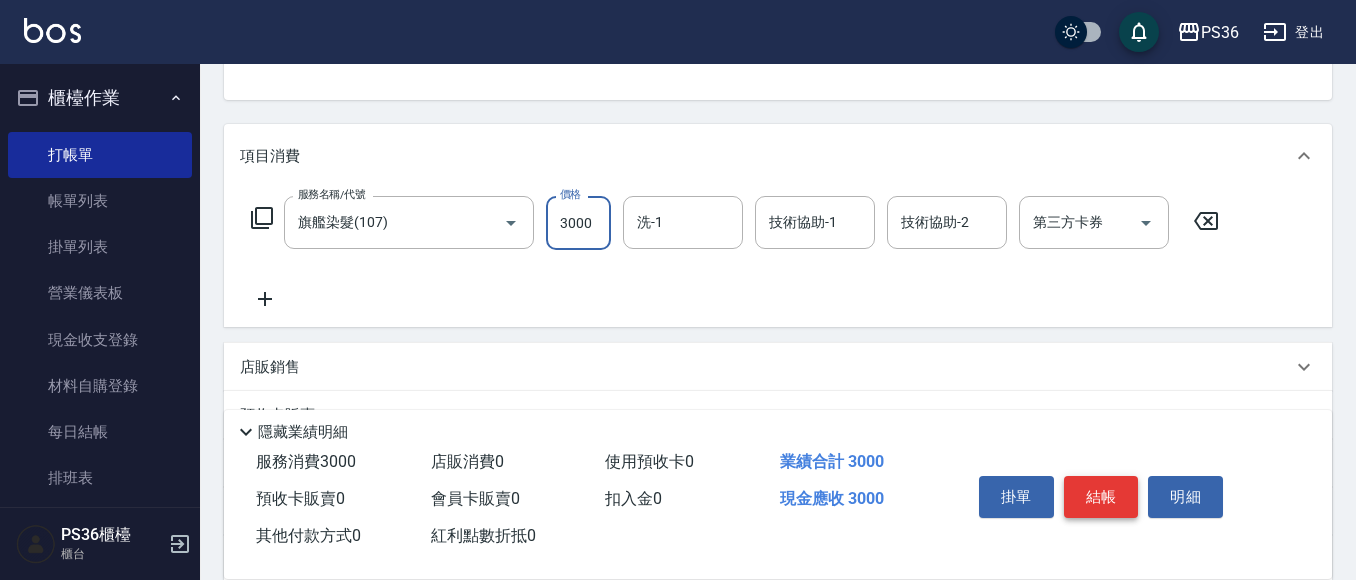 type on "3000" 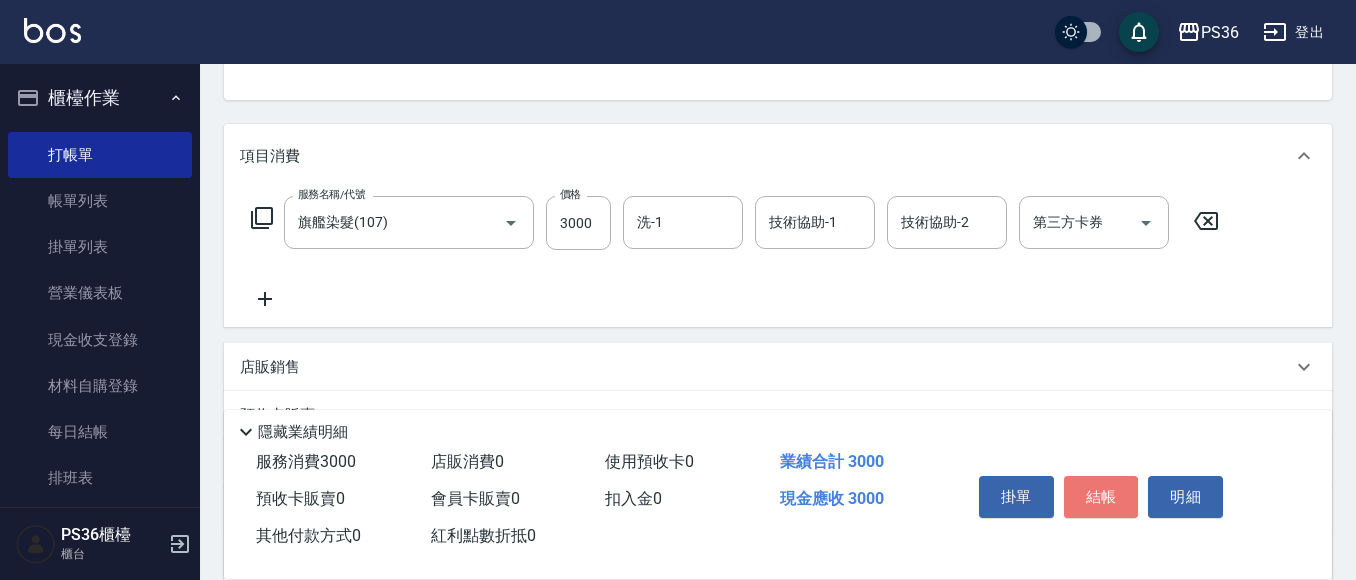 drag, startPoint x: 1130, startPoint y: 498, endPoint x: 1131, endPoint y: 530, distance: 32.01562 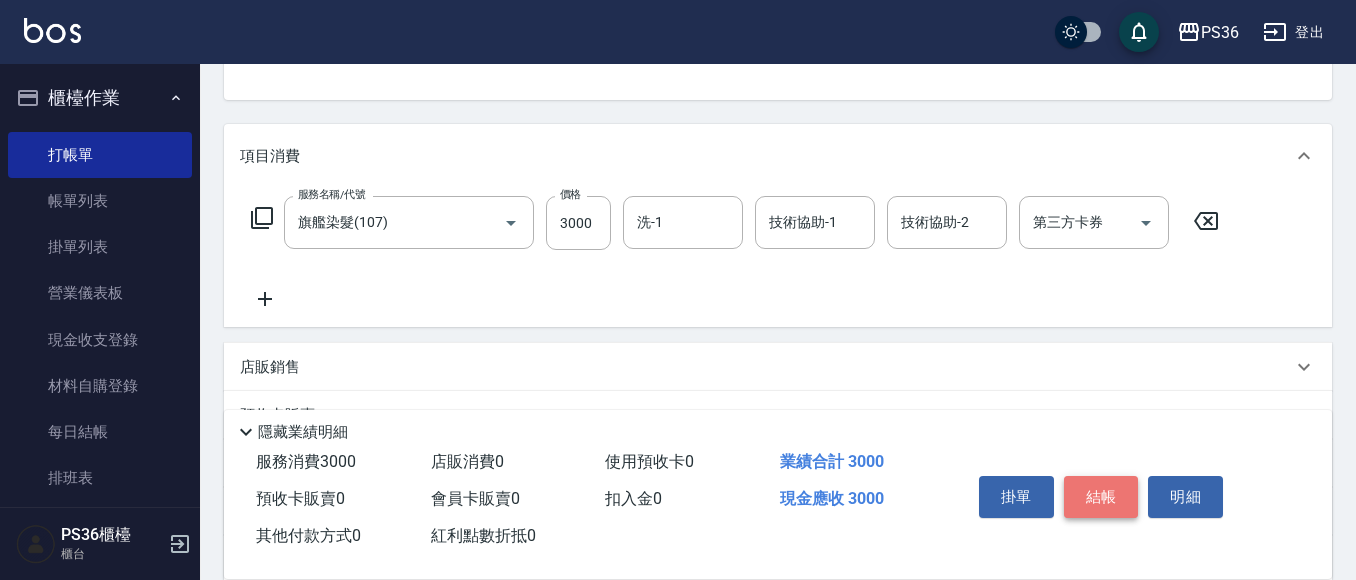 click on "結帳" at bounding box center (1101, 497) 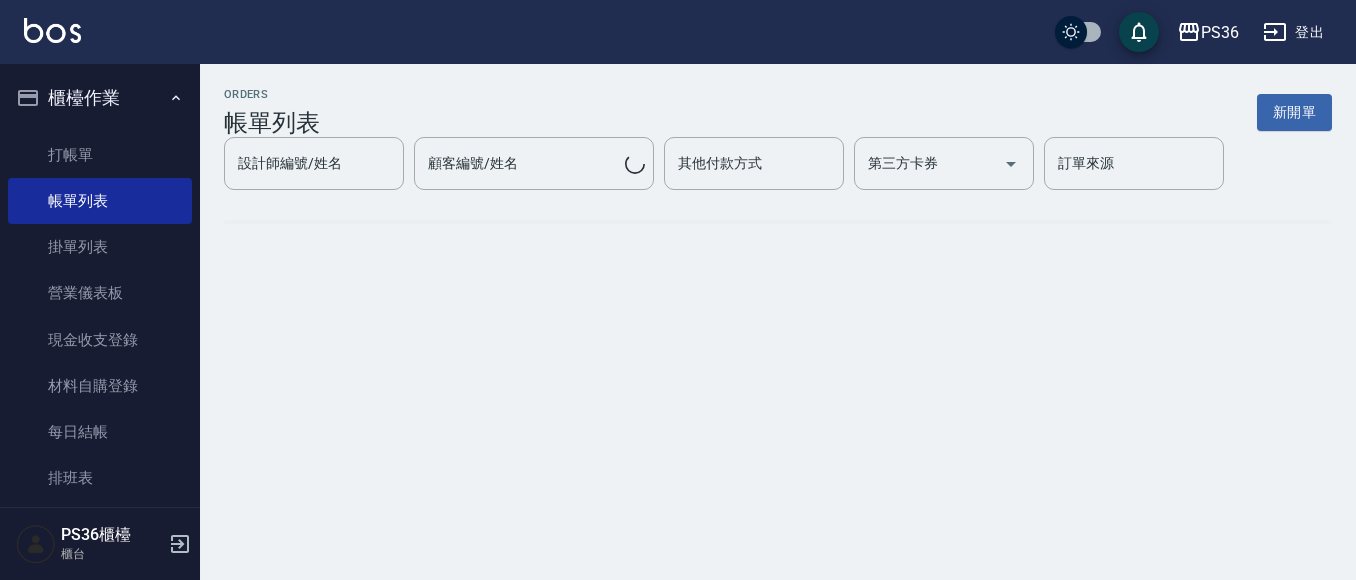 scroll, scrollTop: 0, scrollLeft: 0, axis: both 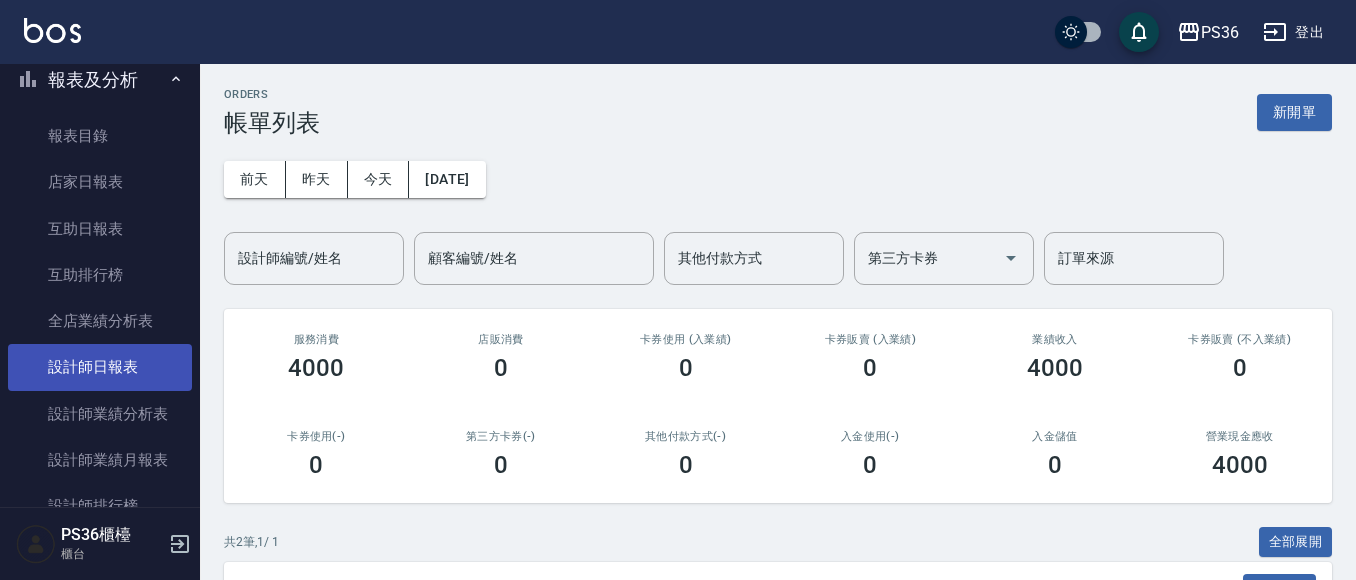 click on "設計師日報表" at bounding box center [100, 367] 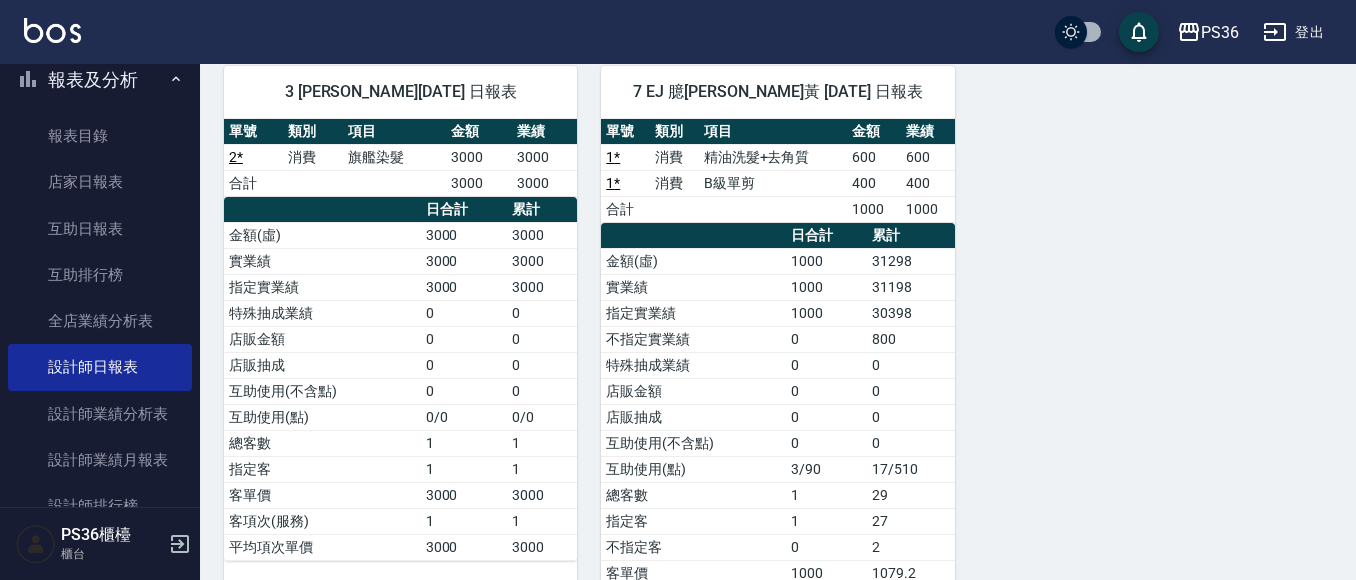 scroll, scrollTop: 263, scrollLeft: 0, axis: vertical 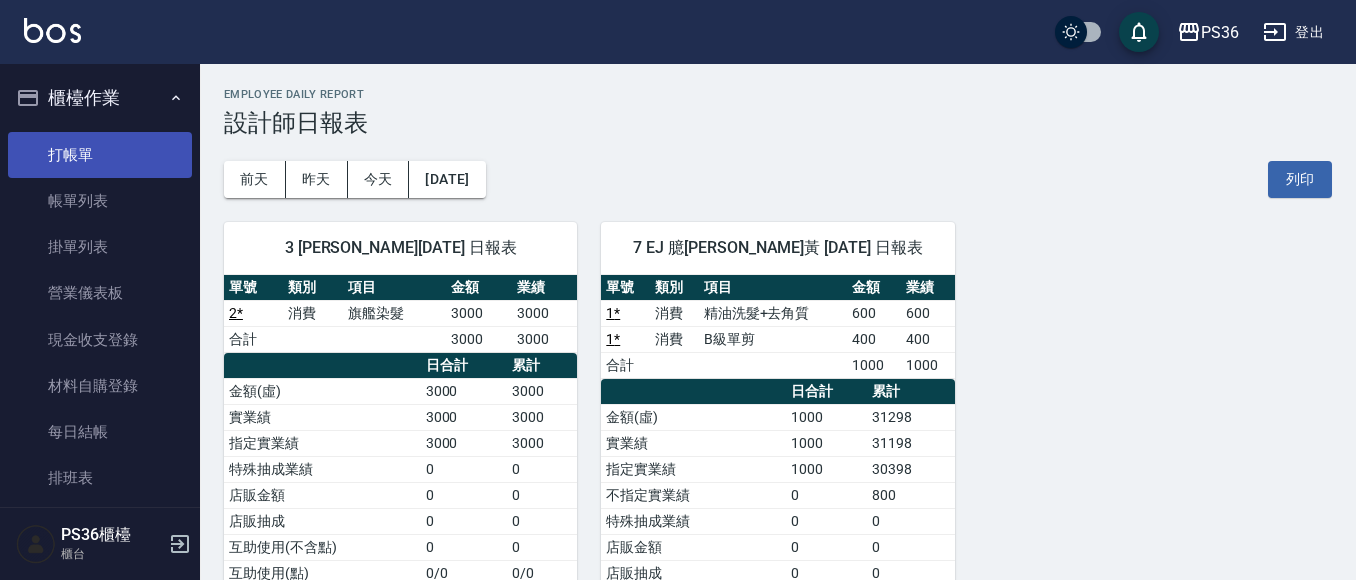 click on "打帳單" at bounding box center (100, 155) 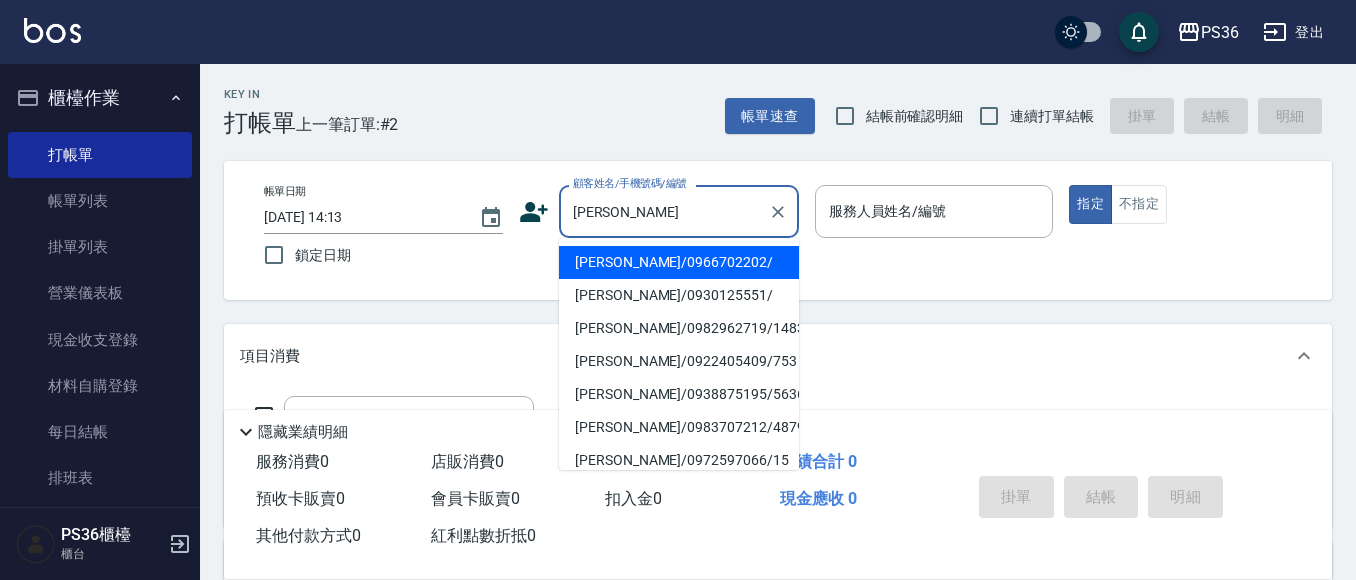 click on "[PERSON_NAME]/0966702202/" at bounding box center [679, 262] 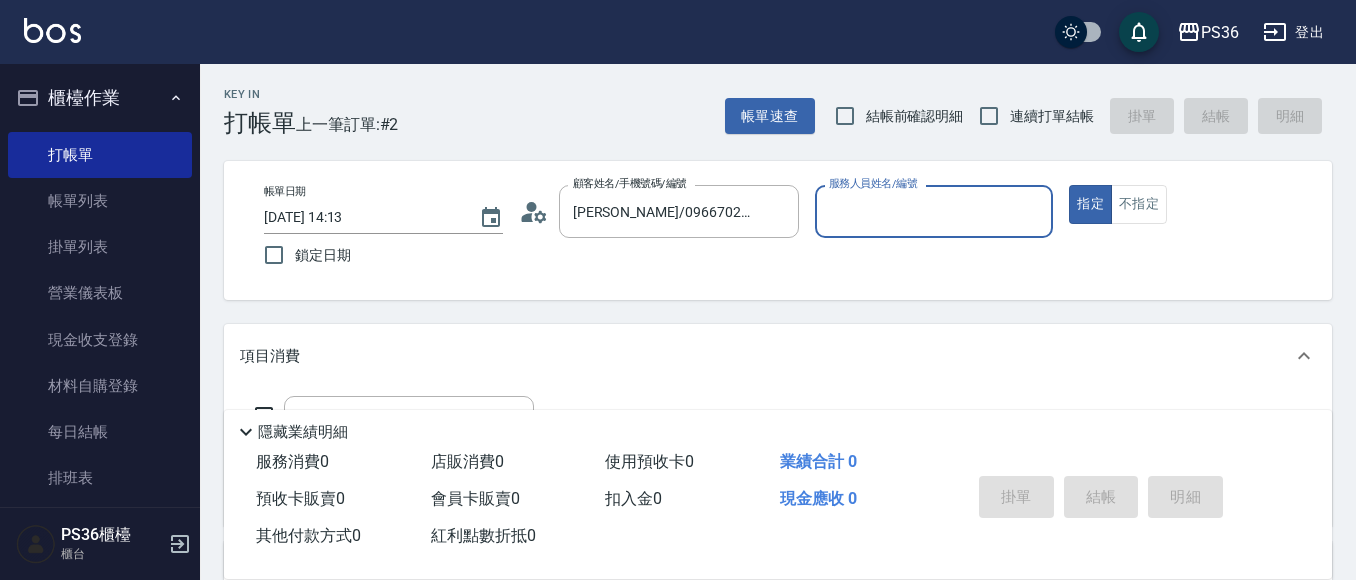 type on "小樂-0" 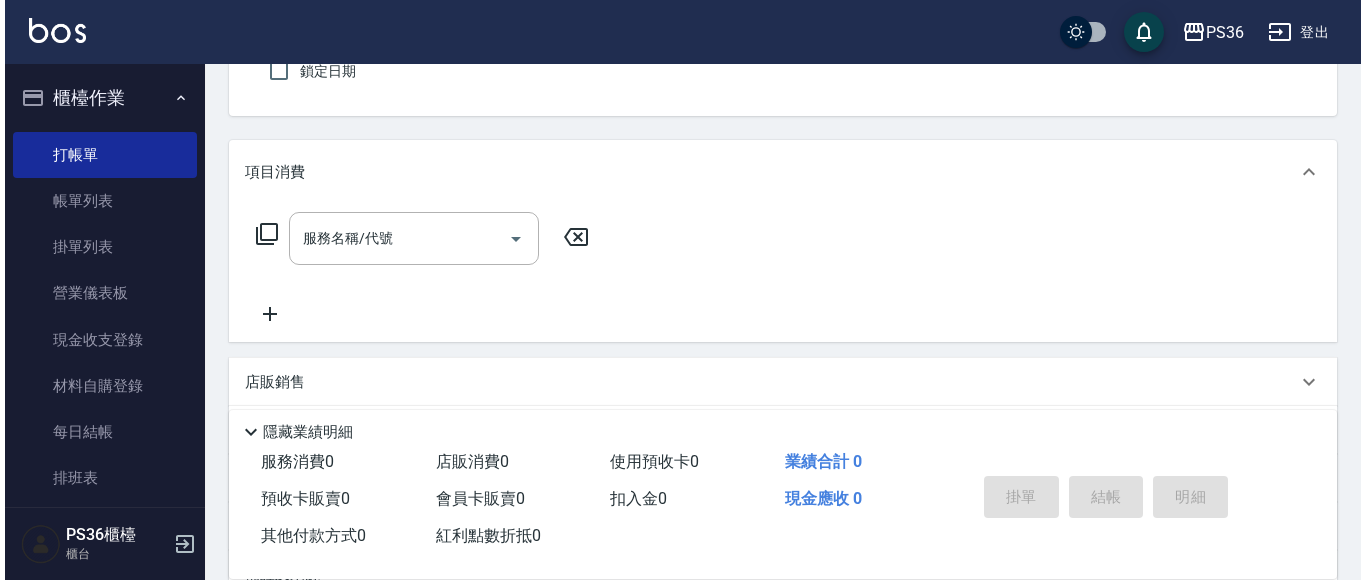 scroll, scrollTop: 200, scrollLeft: 0, axis: vertical 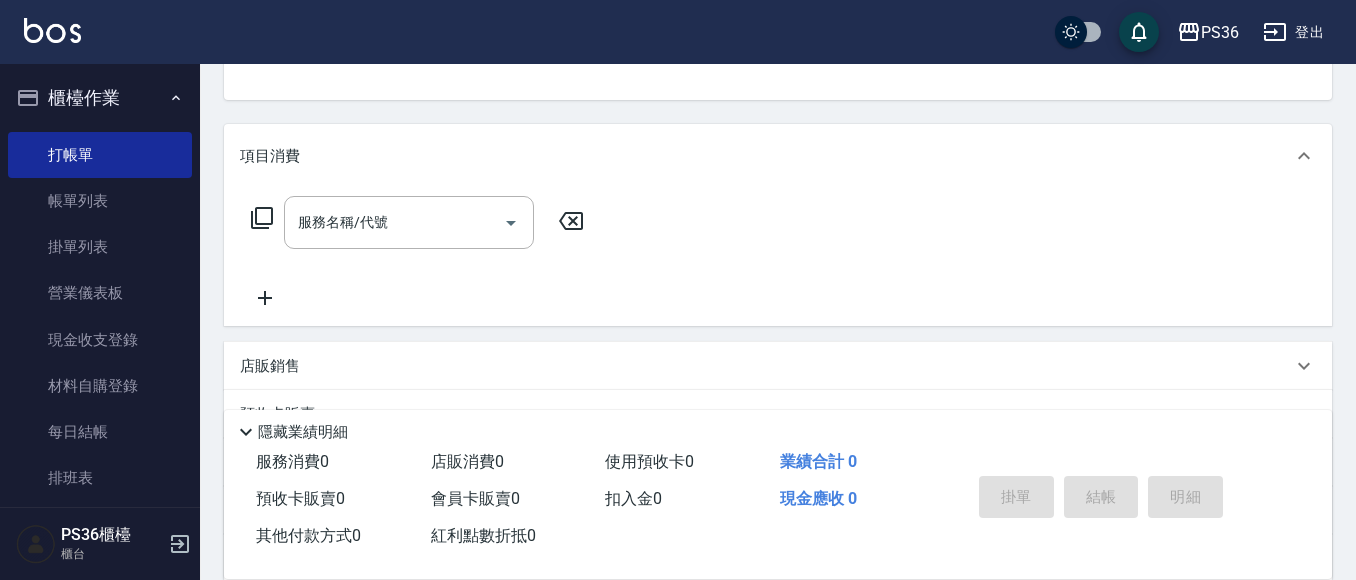 click 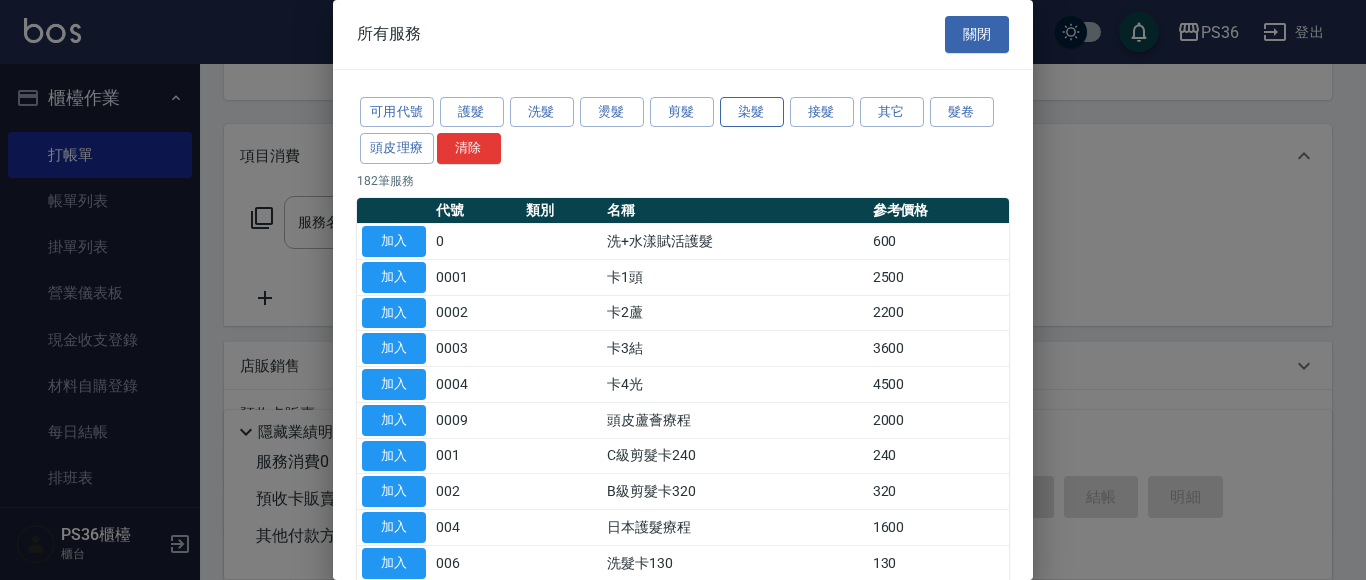 click on "染髮" at bounding box center (752, 112) 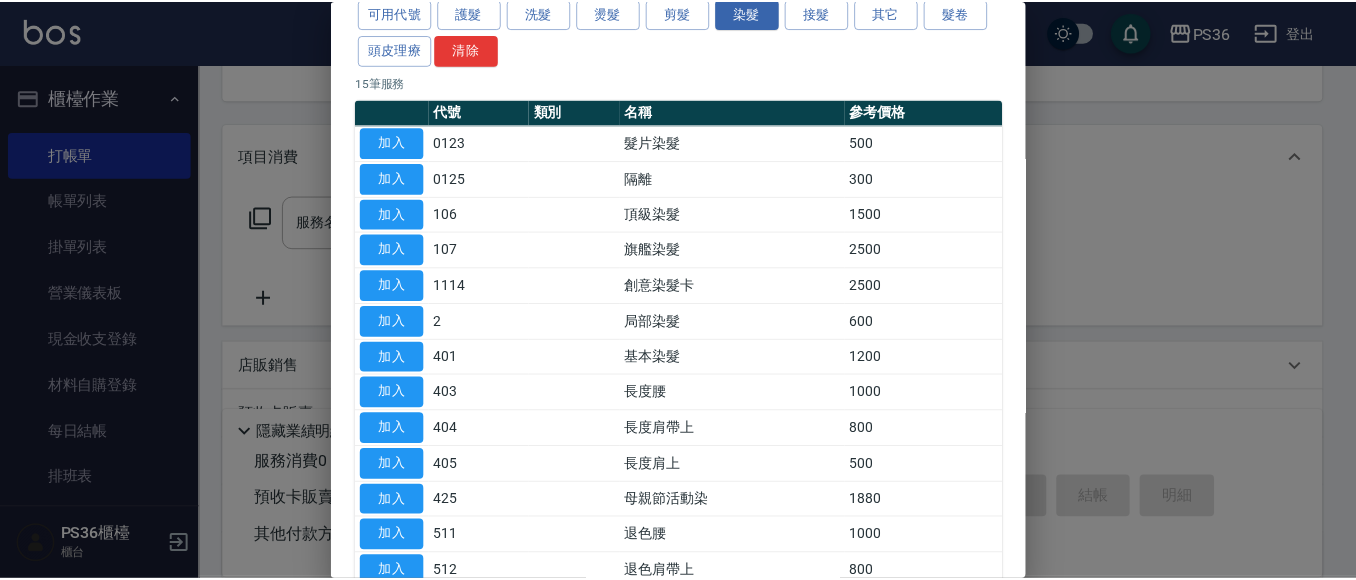 scroll, scrollTop: 100, scrollLeft: 0, axis: vertical 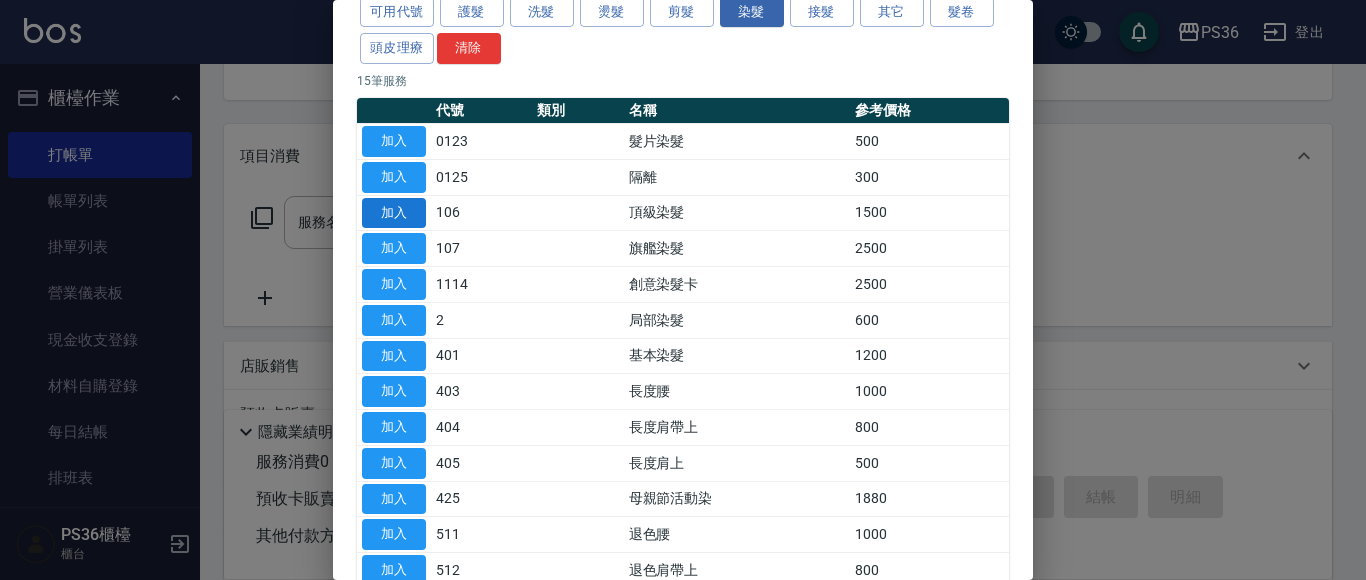 click on "加入" at bounding box center [394, 213] 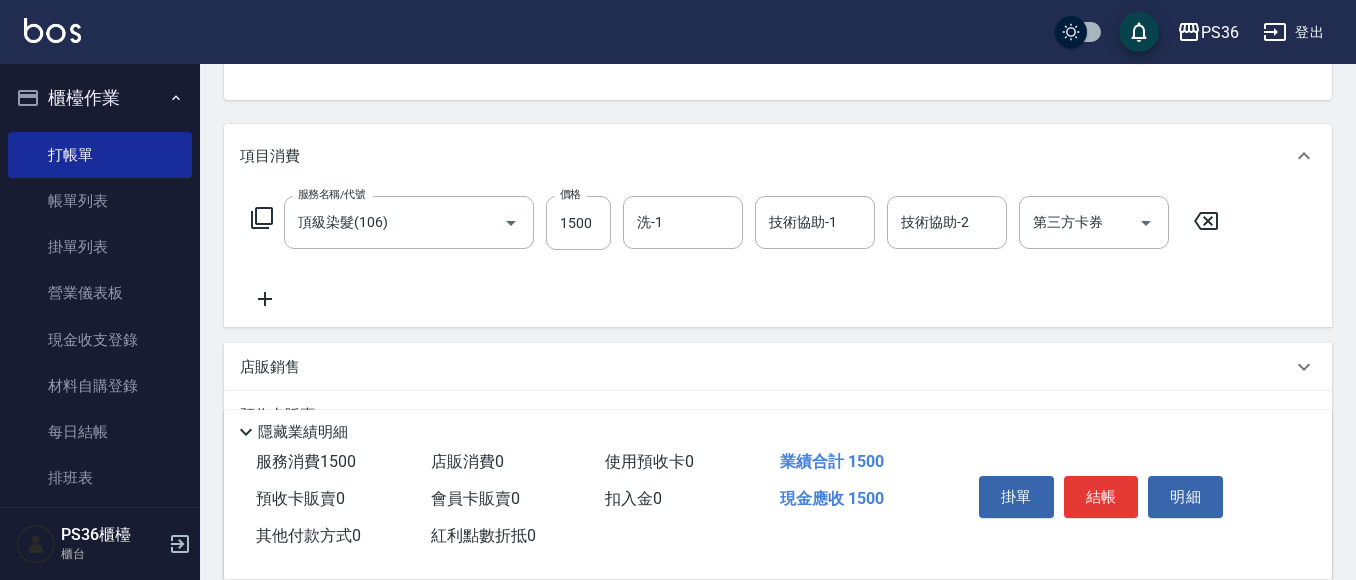 click 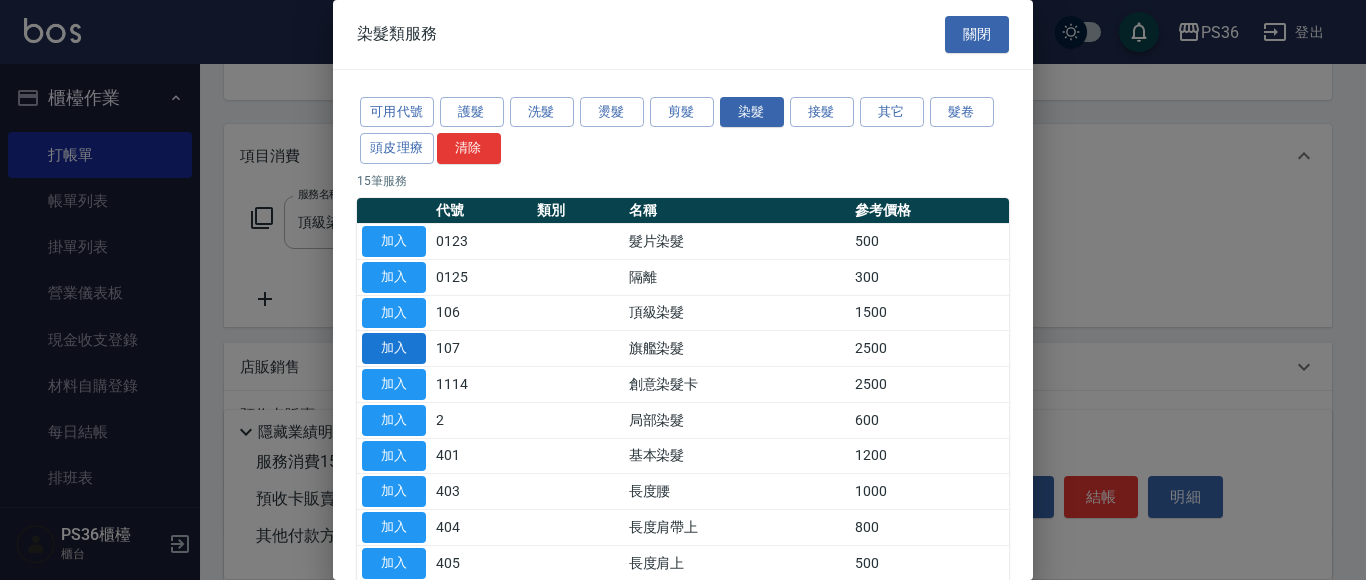 click on "加入" at bounding box center (394, 348) 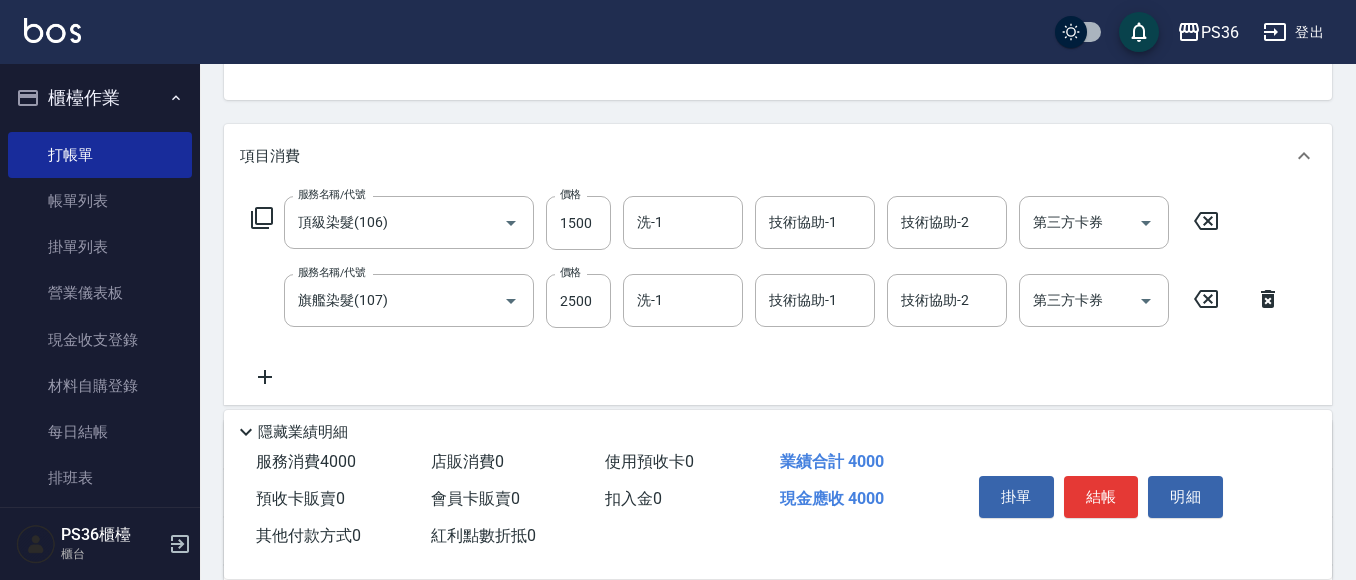 drag, startPoint x: 1217, startPoint y: 216, endPoint x: 1210, endPoint y: 224, distance: 10.630146 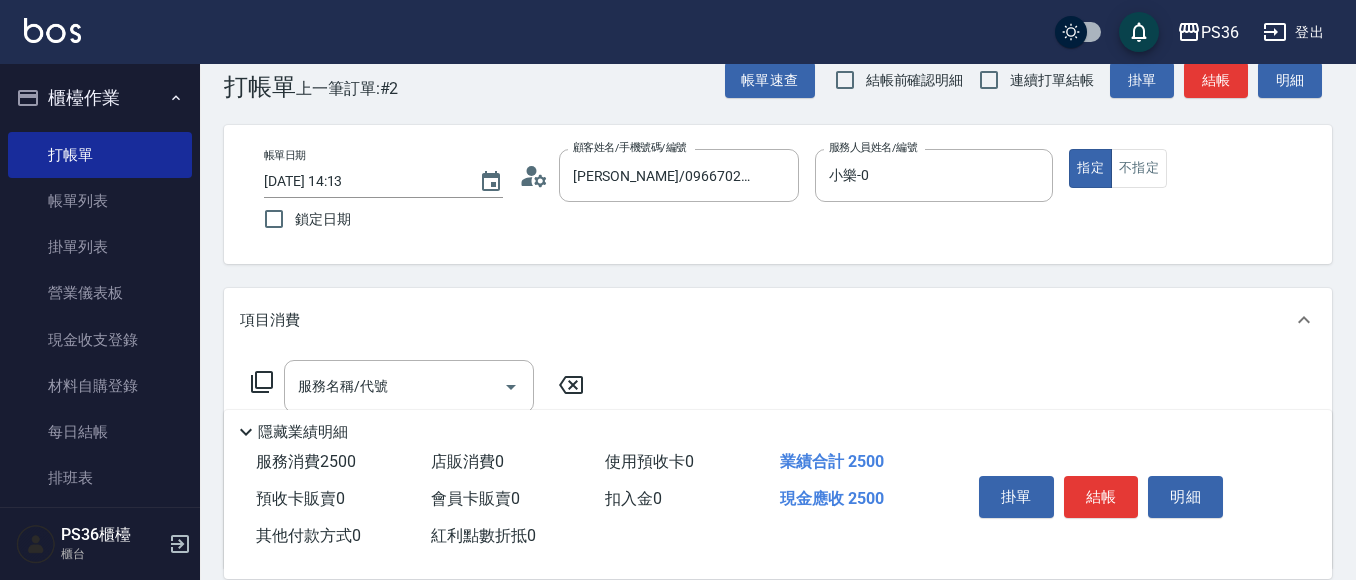 scroll, scrollTop: 0, scrollLeft: 0, axis: both 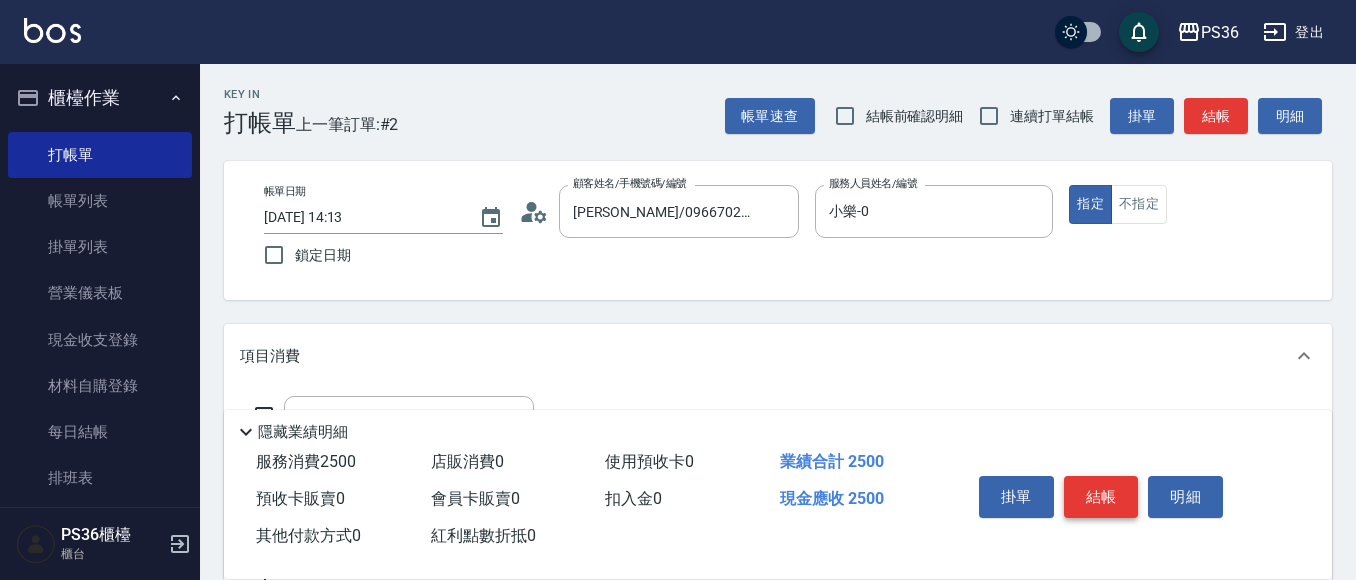 click on "結帳" at bounding box center (1101, 497) 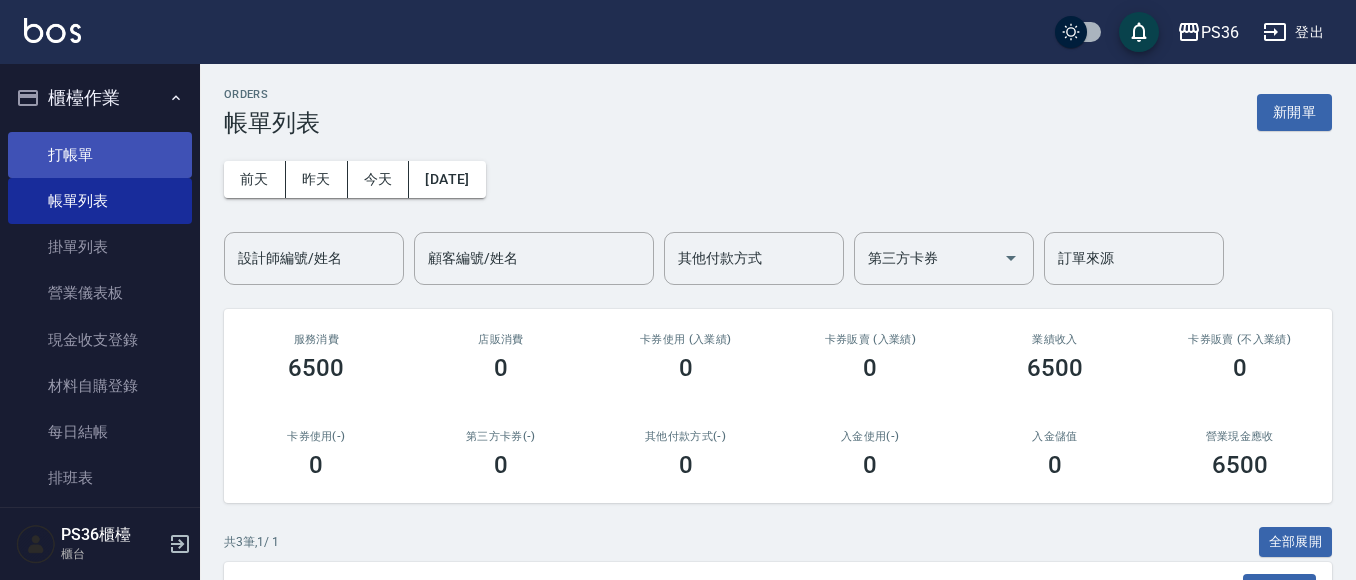 click on "打帳單" at bounding box center [100, 155] 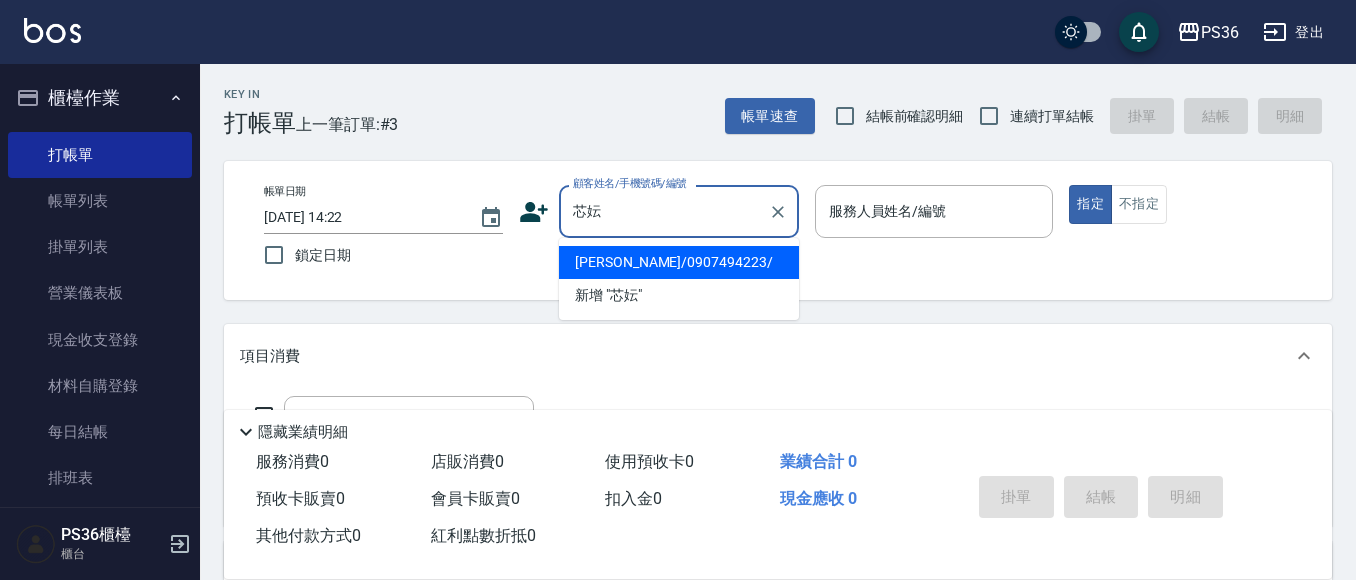 drag, startPoint x: 742, startPoint y: 274, endPoint x: 727, endPoint y: 278, distance: 15.524175 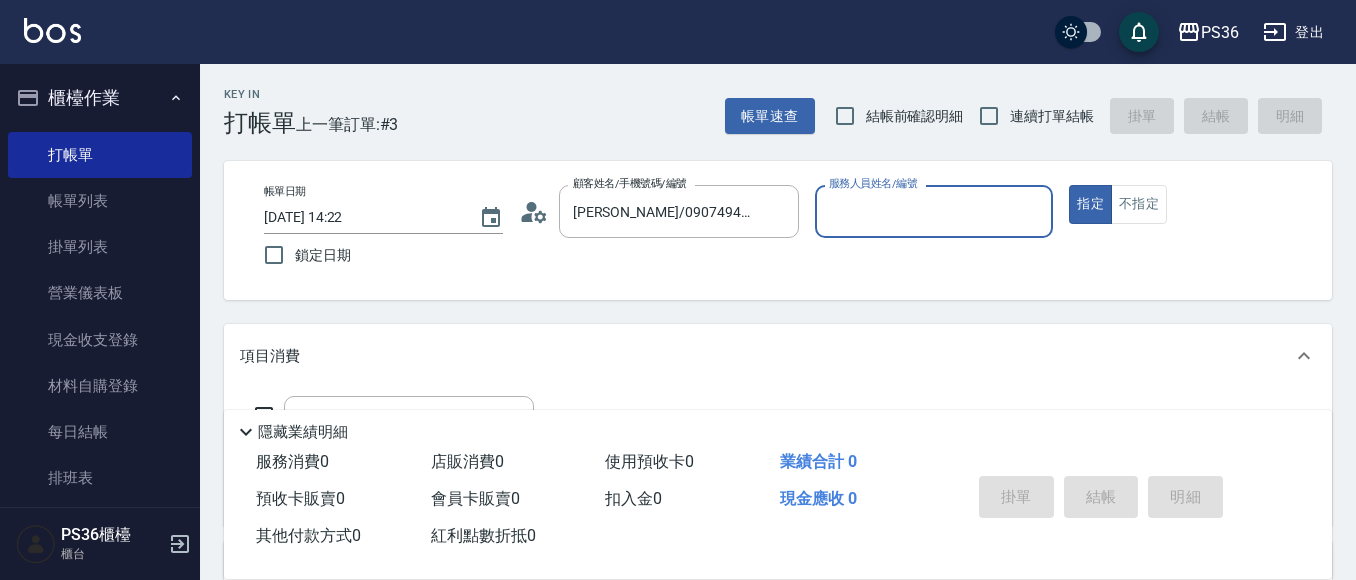 type on "小樂-0" 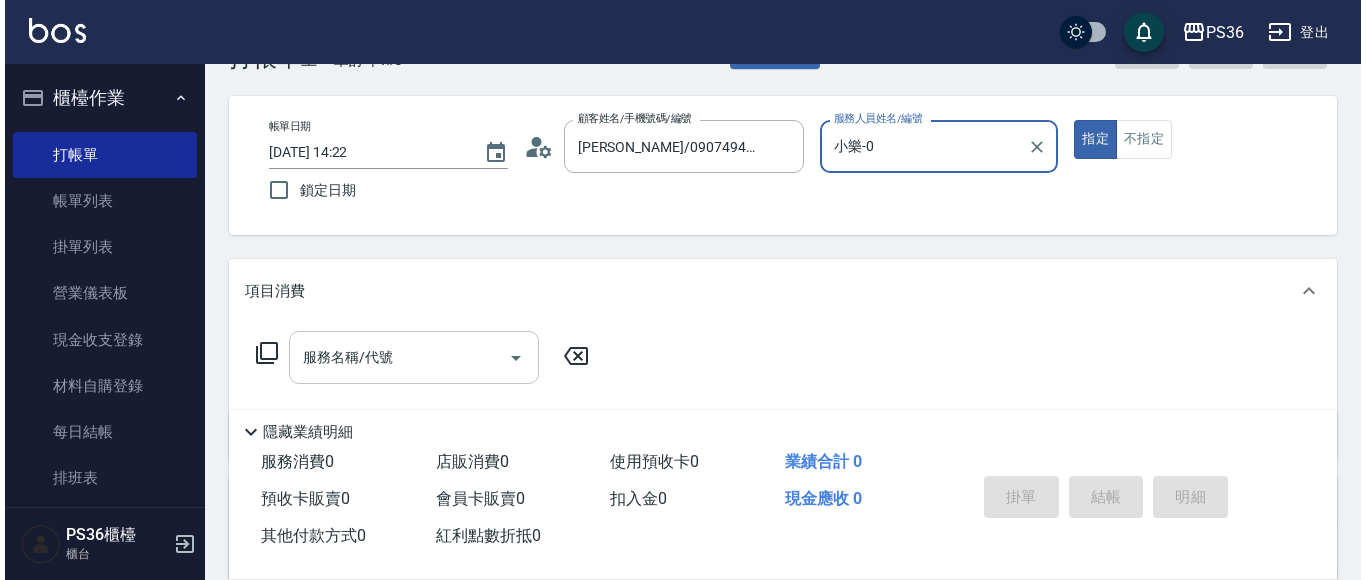 scroll, scrollTop: 100, scrollLeft: 0, axis: vertical 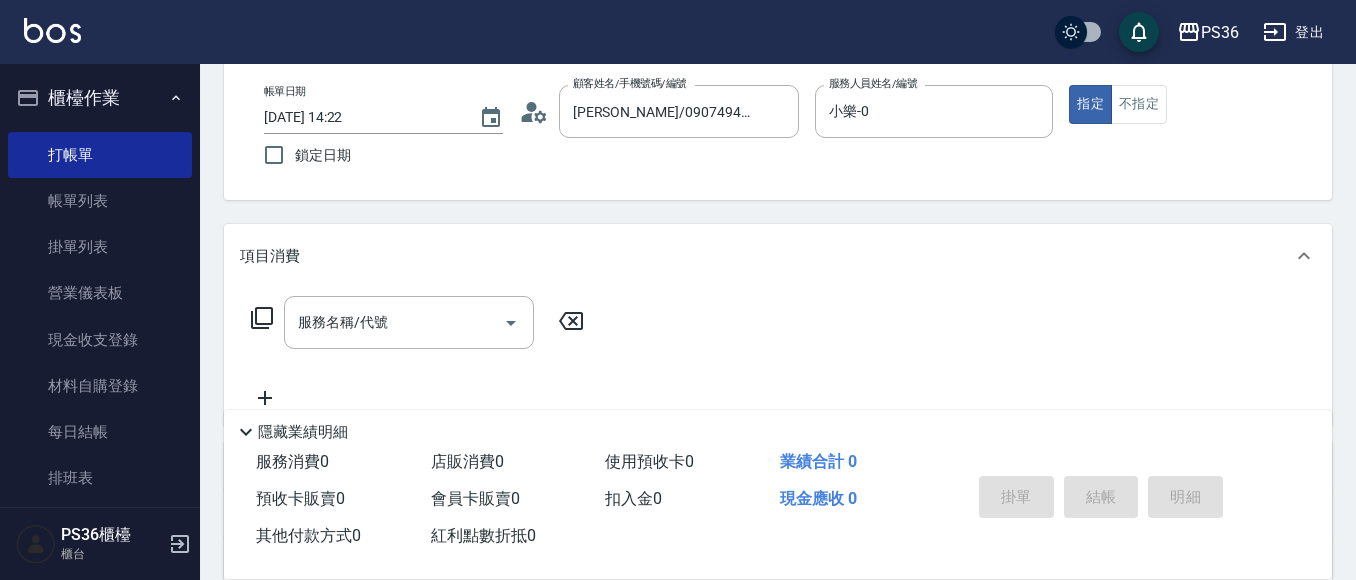 click 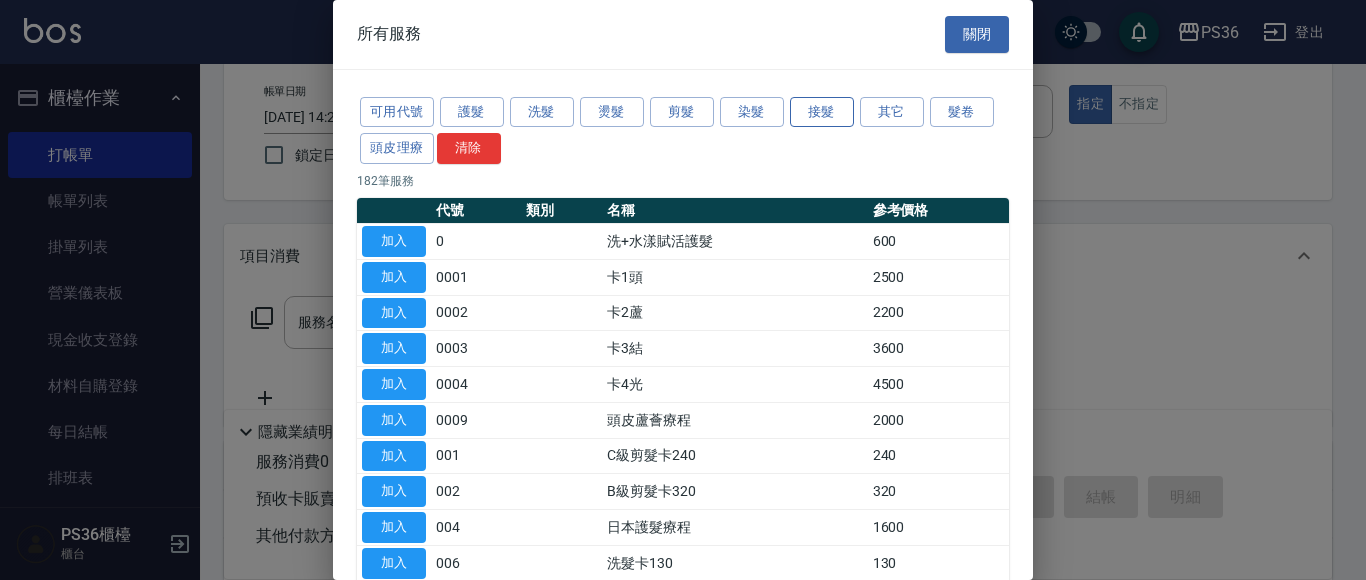 click on "接髮" at bounding box center (822, 112) 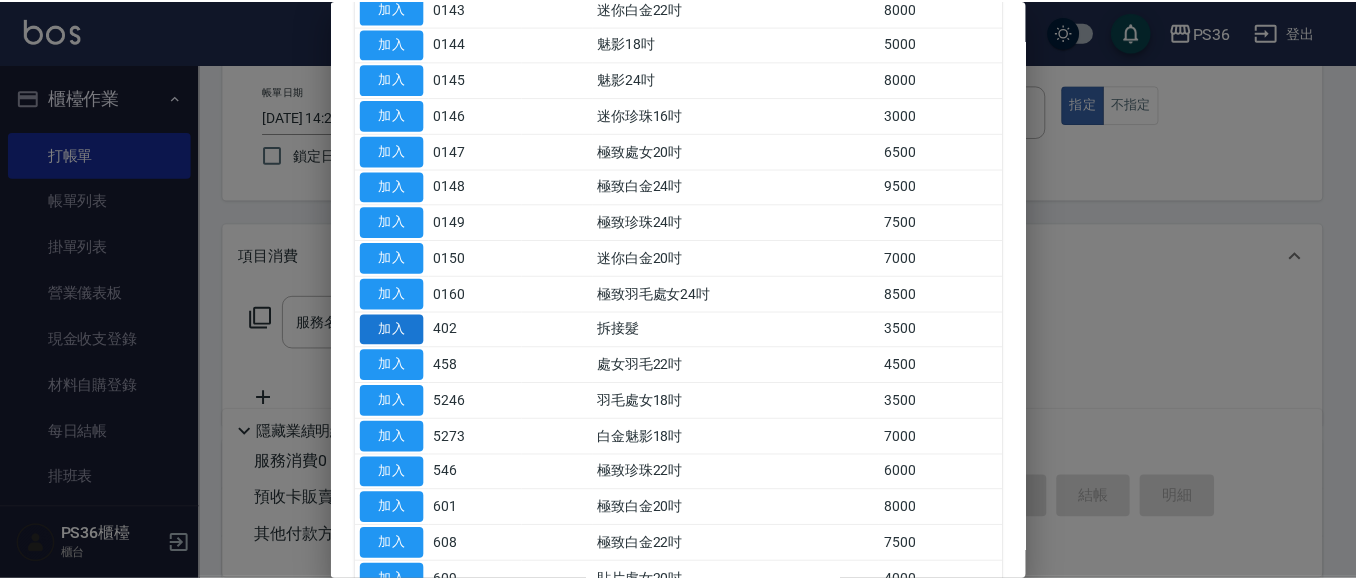 scroll, scrollTop: 1000, scrollLeft: 0, axis: vertical 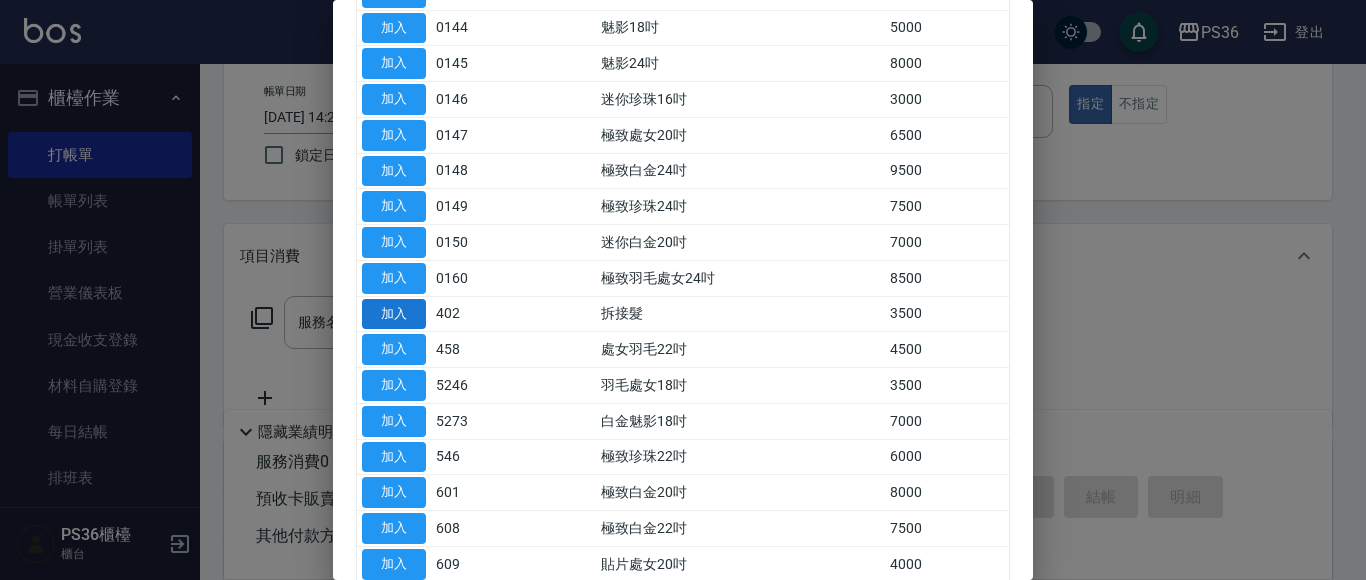click on "加入" at bounding box center (394, 314) 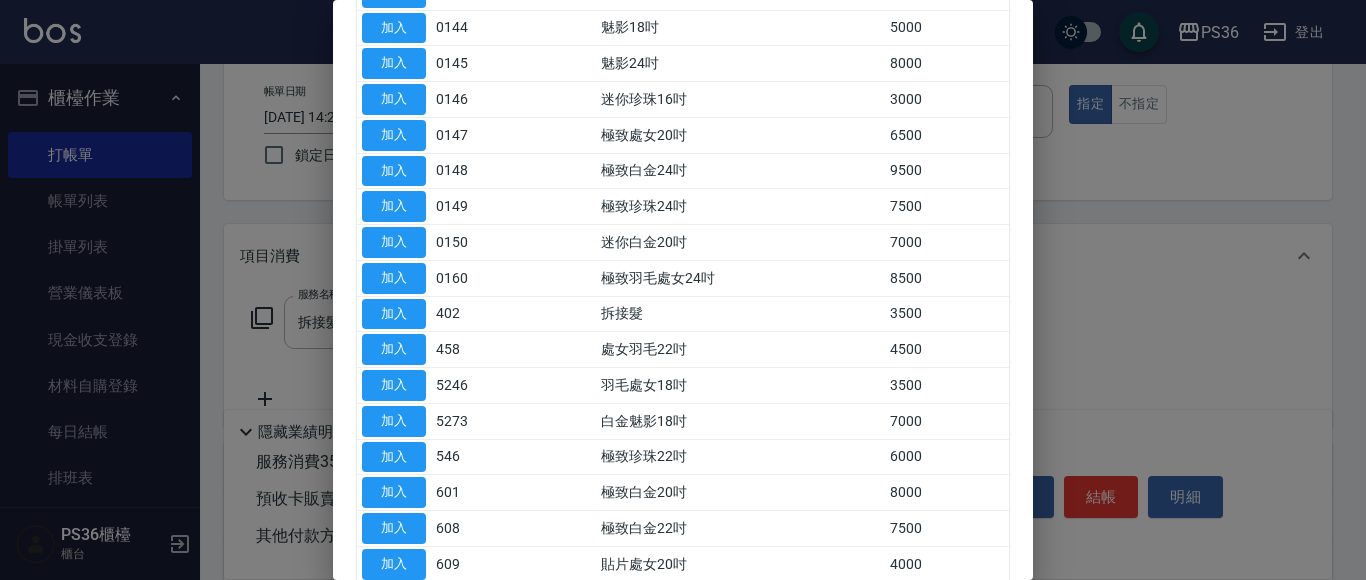 type on "拆接髮(402)" 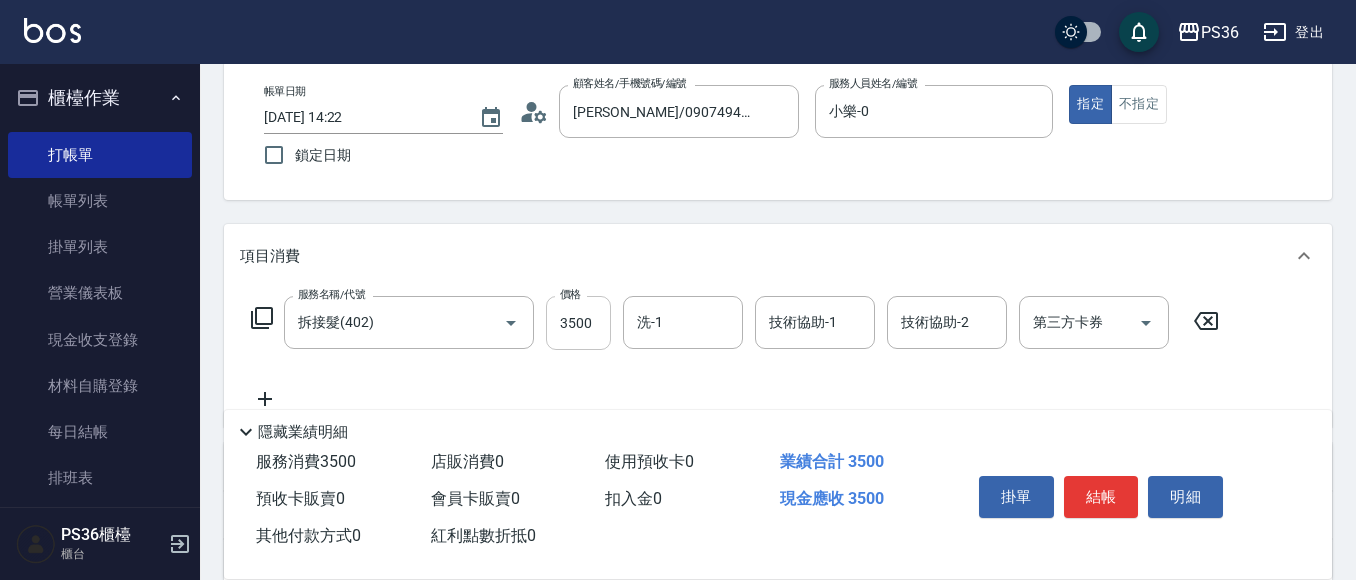 click on "3500" at bounding box center (578, 323) 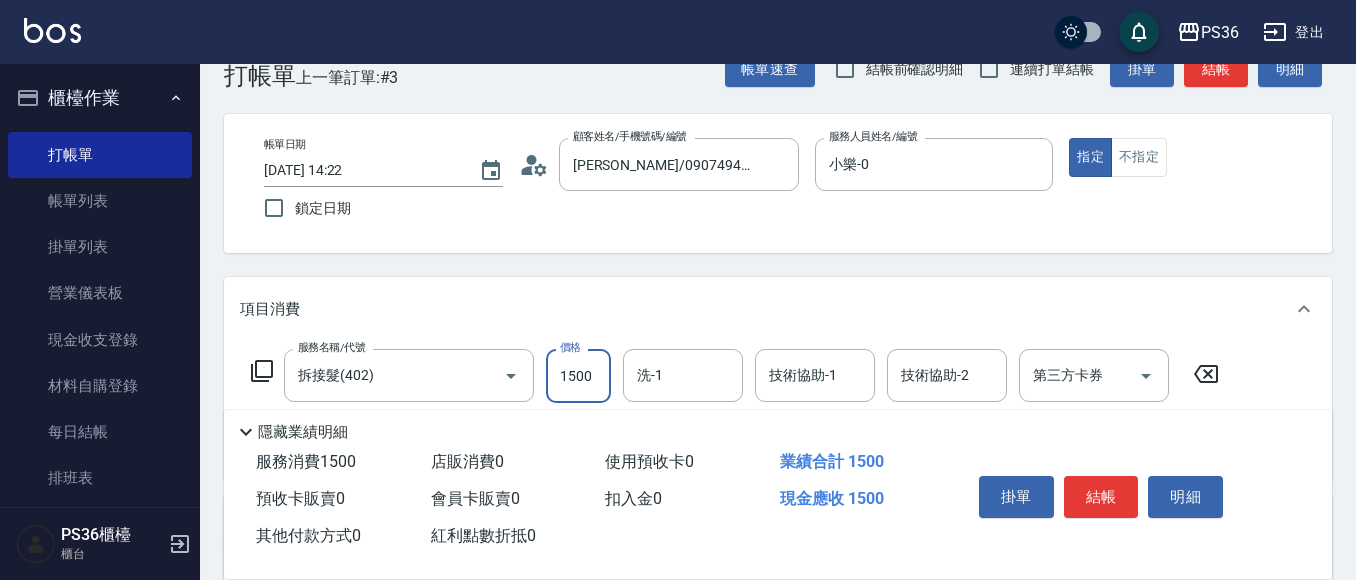 scroll, scrollTop: 0, scrollLeft: 0, axis: both 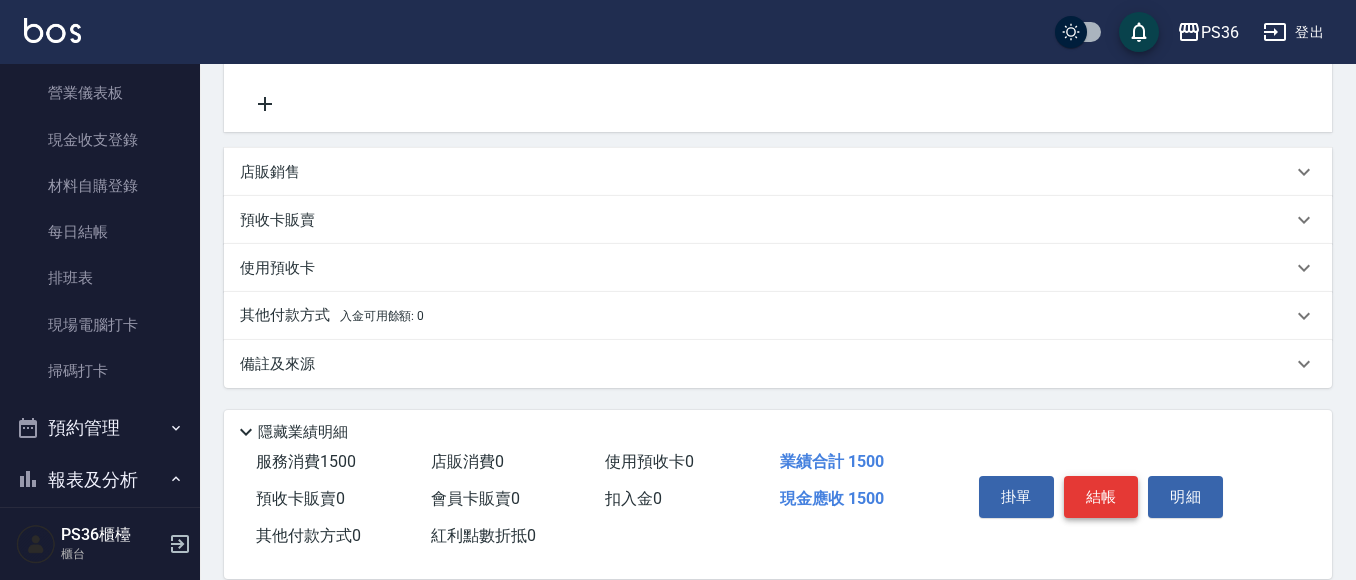 type on "1500" 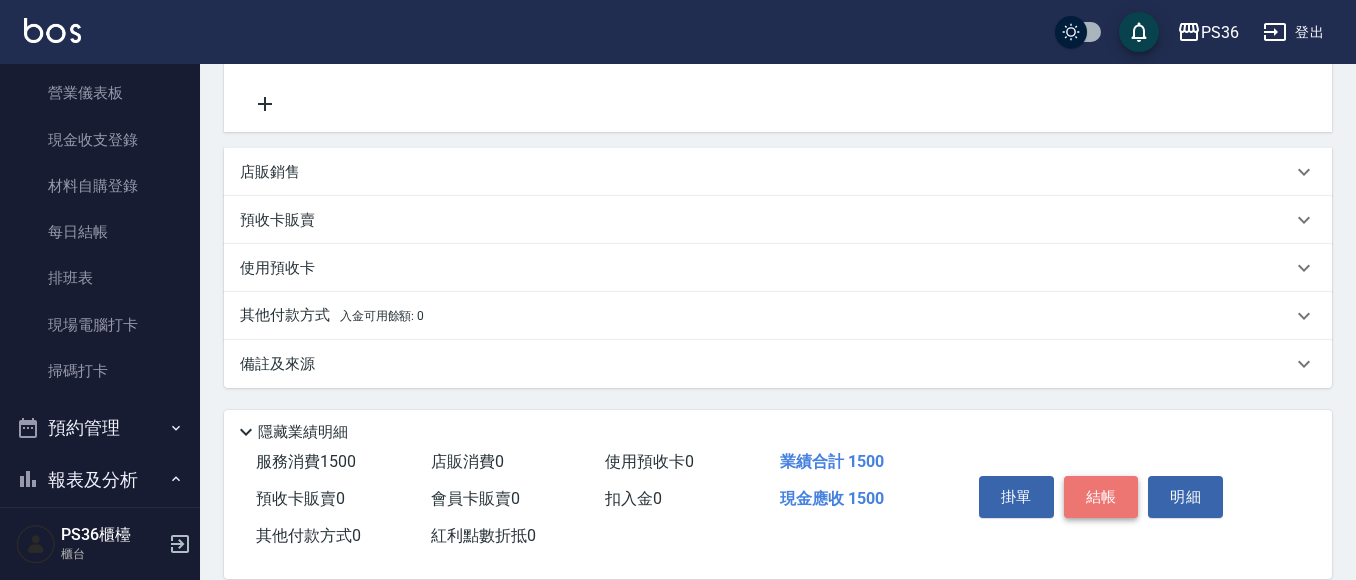 click on "結帳" at bounding box center [1101, 497] 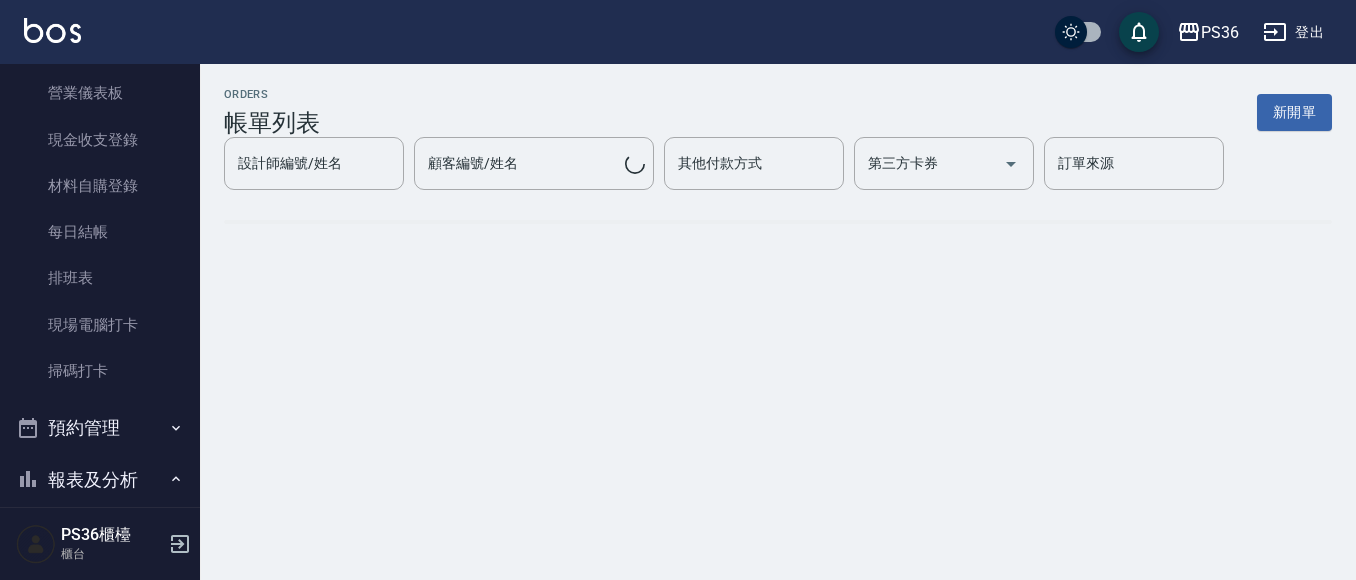 scroll, scrollTop: 0, scrollLeft: 0, axis: both 